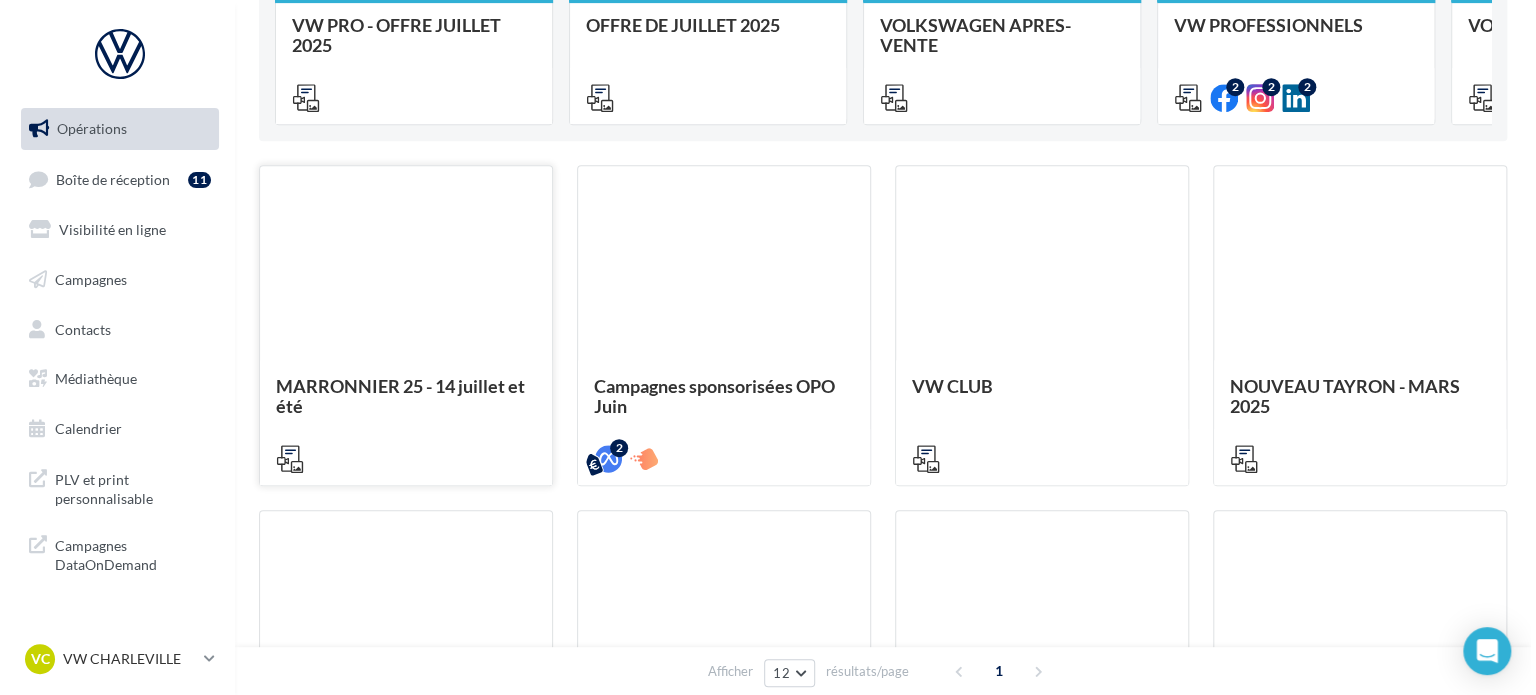 scroll, scrollTop: 300, scrollLeft: 0, axis: vertical 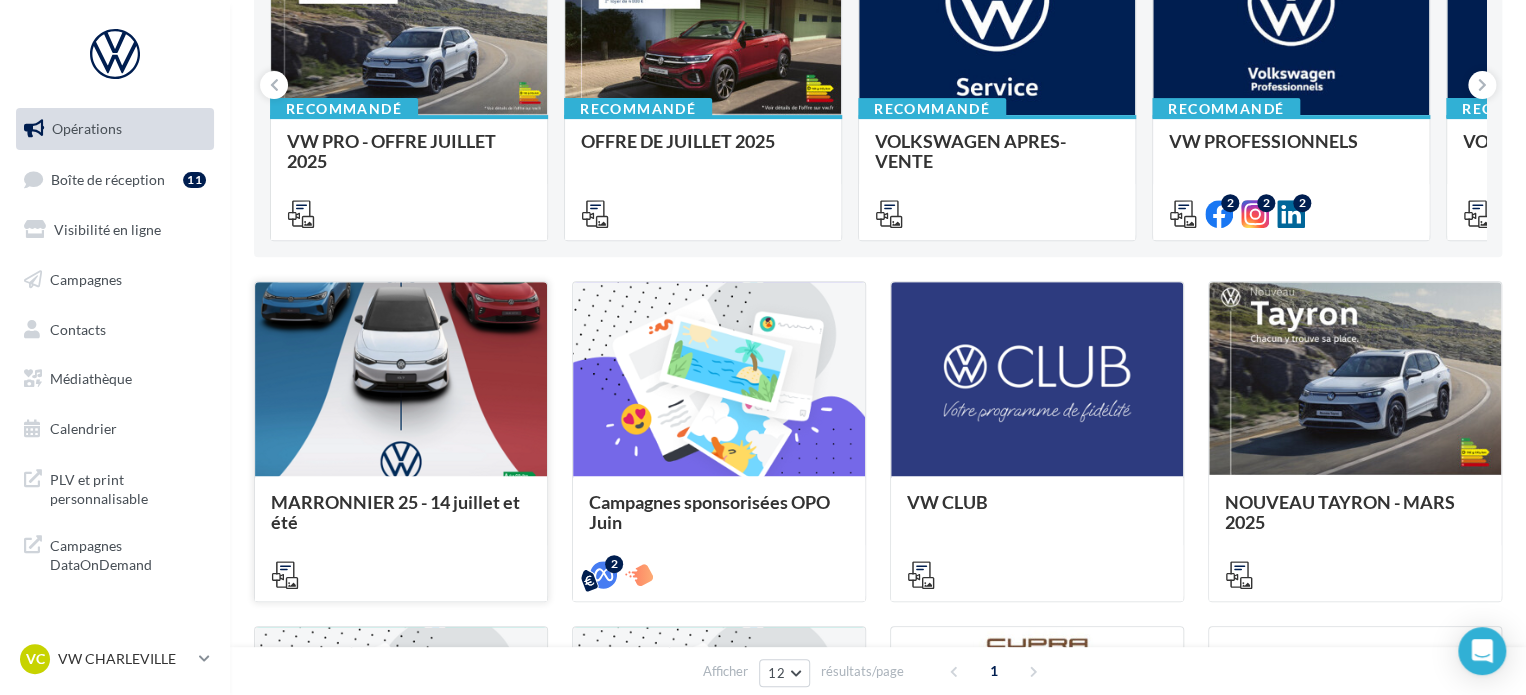 click on "MARRONNIER 25 - 14 juillet et été" at bounding box center (395, 512) 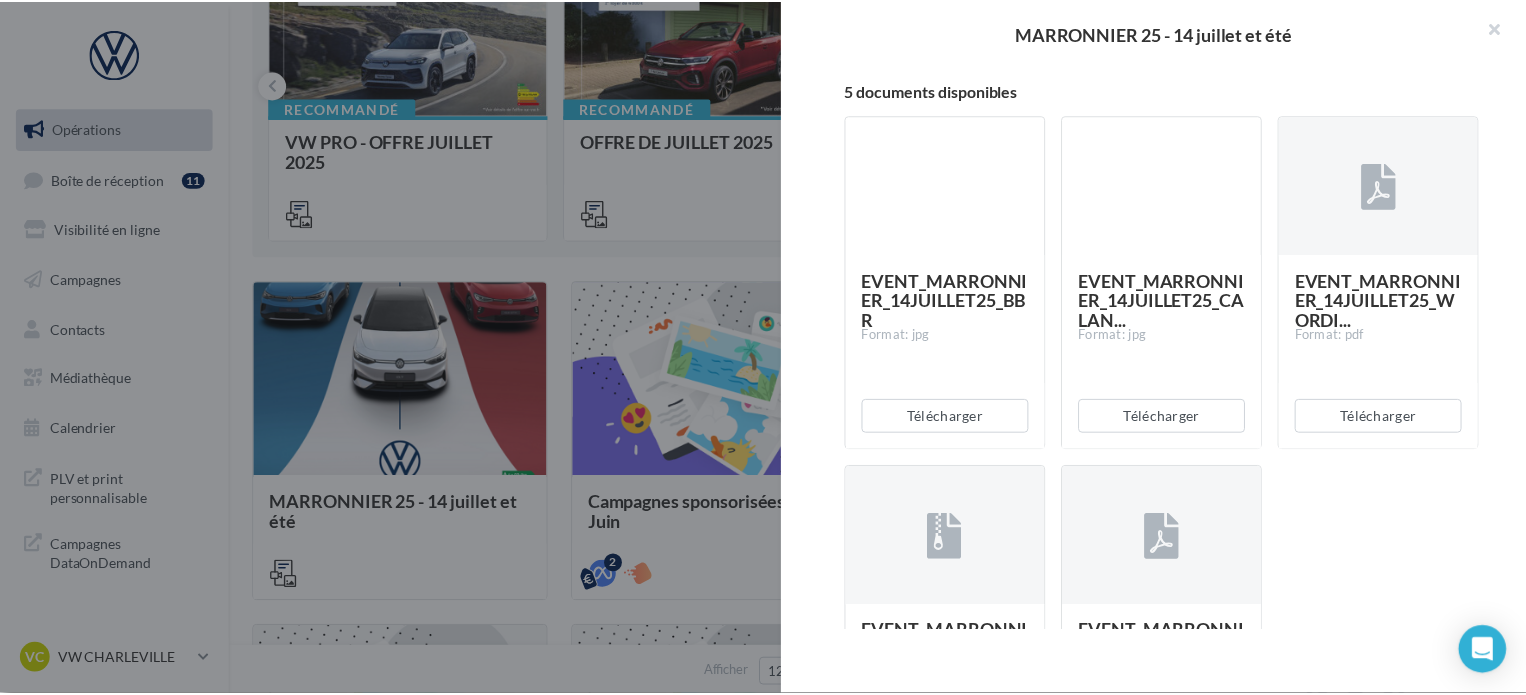 scroll, scrollTop: 199, scrollLeft: 0, axis: vertical 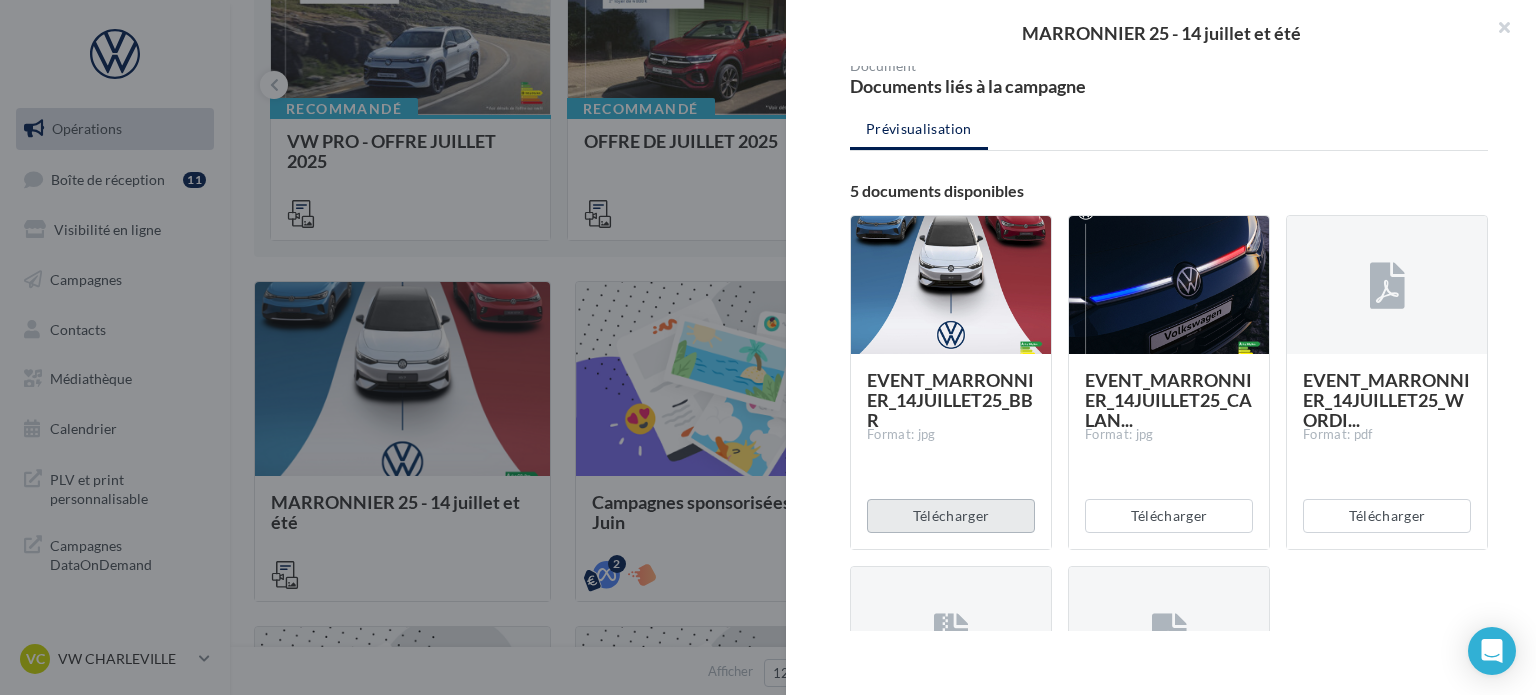 click on "Télécharger" at bounding box center (951, 516) 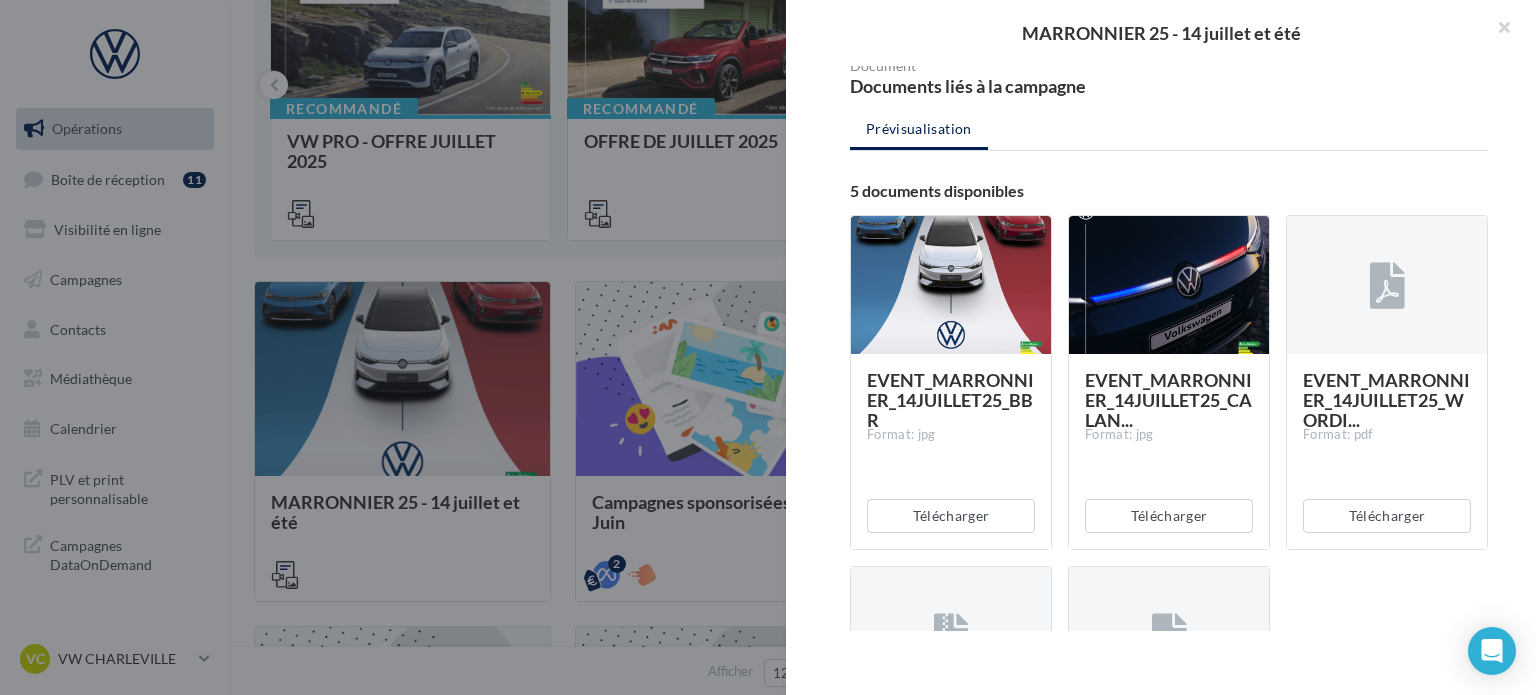 click on "Prévisualisation
5 documents disponibles
EVENT_MARRONNIER_14JUILLET25_BBR
Format: jpg
Télécharger
EVENT_MARRONNIER_14JUILLET25_CALAN...
Format: jpg
Télécharger
EVENT_MARRONNIER_14JUILLET25_WORDI...
Format: pdf
Télécharger
EVENT_MARRONNIER_ETE_JUILL25_CARRO...
Format: zip
Télécharger
EVENT_MARRONNIER_ETE25_WORDINGS
Format: pdf
Télécharger" at bounding box center [1169, 264] 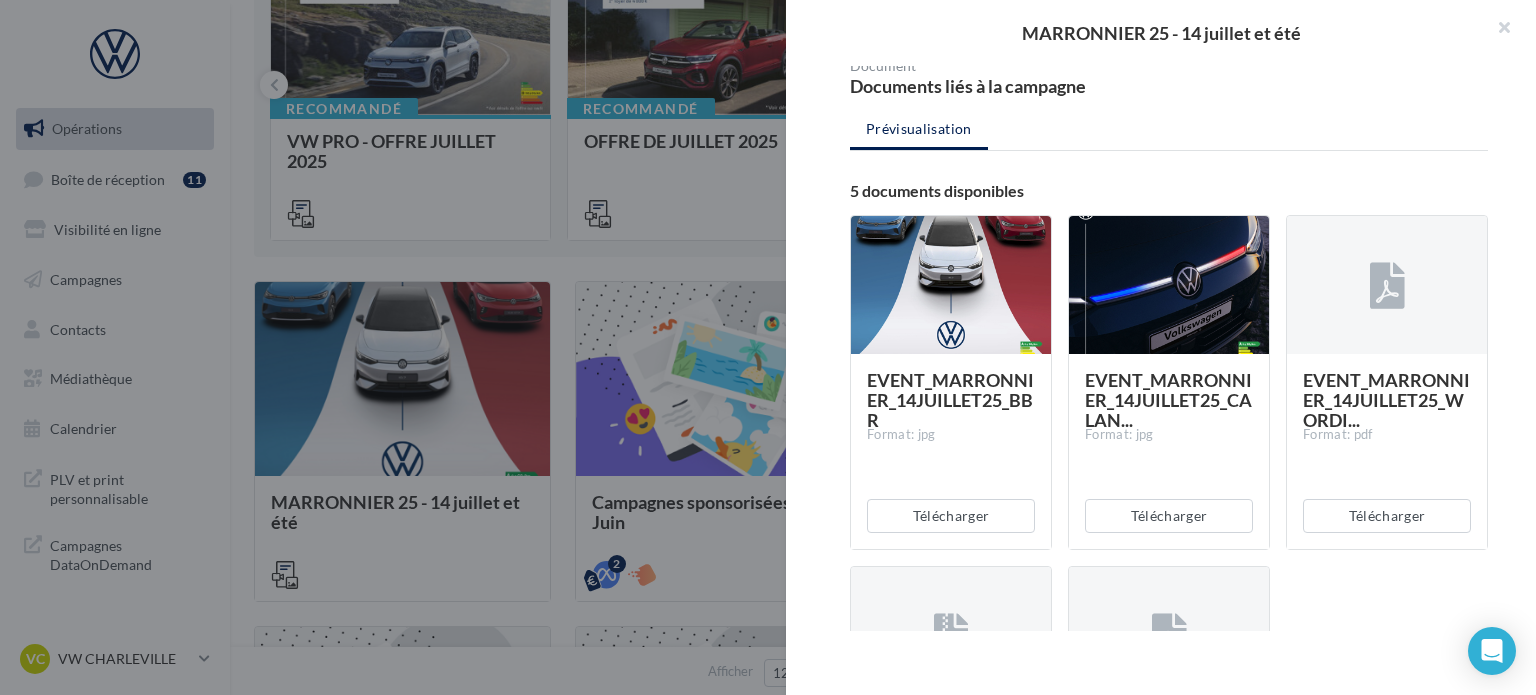 click on "Télécharger" at bounding box center [951, 516] 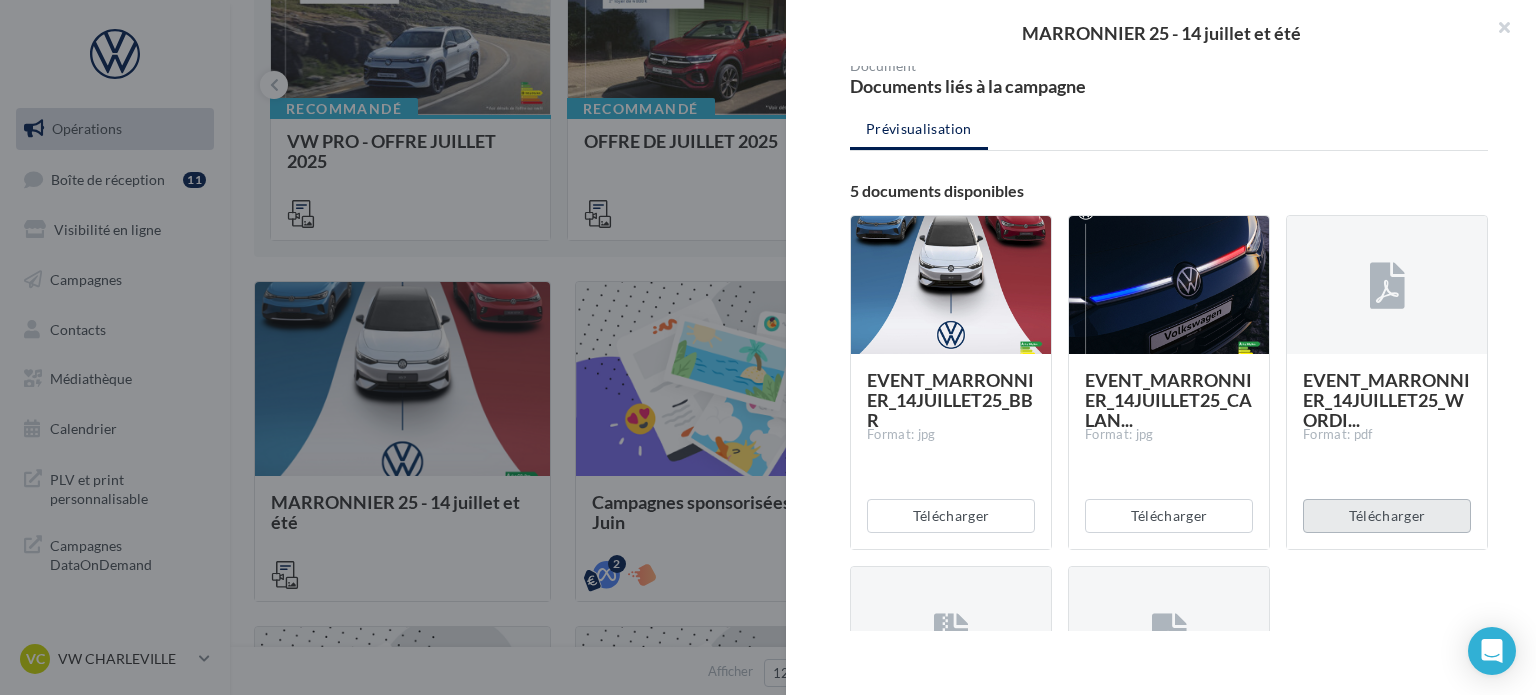 click on "Télécharger" at bounding box center [951, 516] 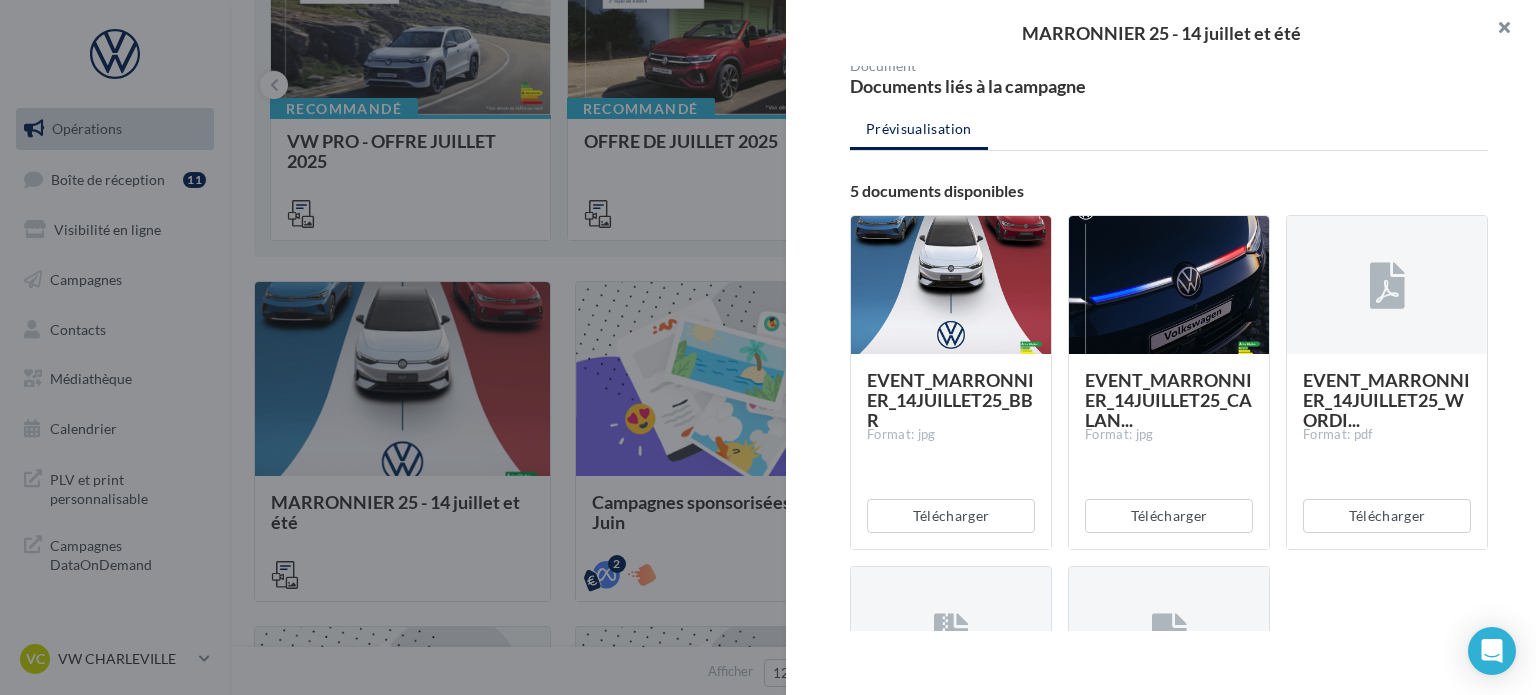 click at bounding box center [1496, 30] 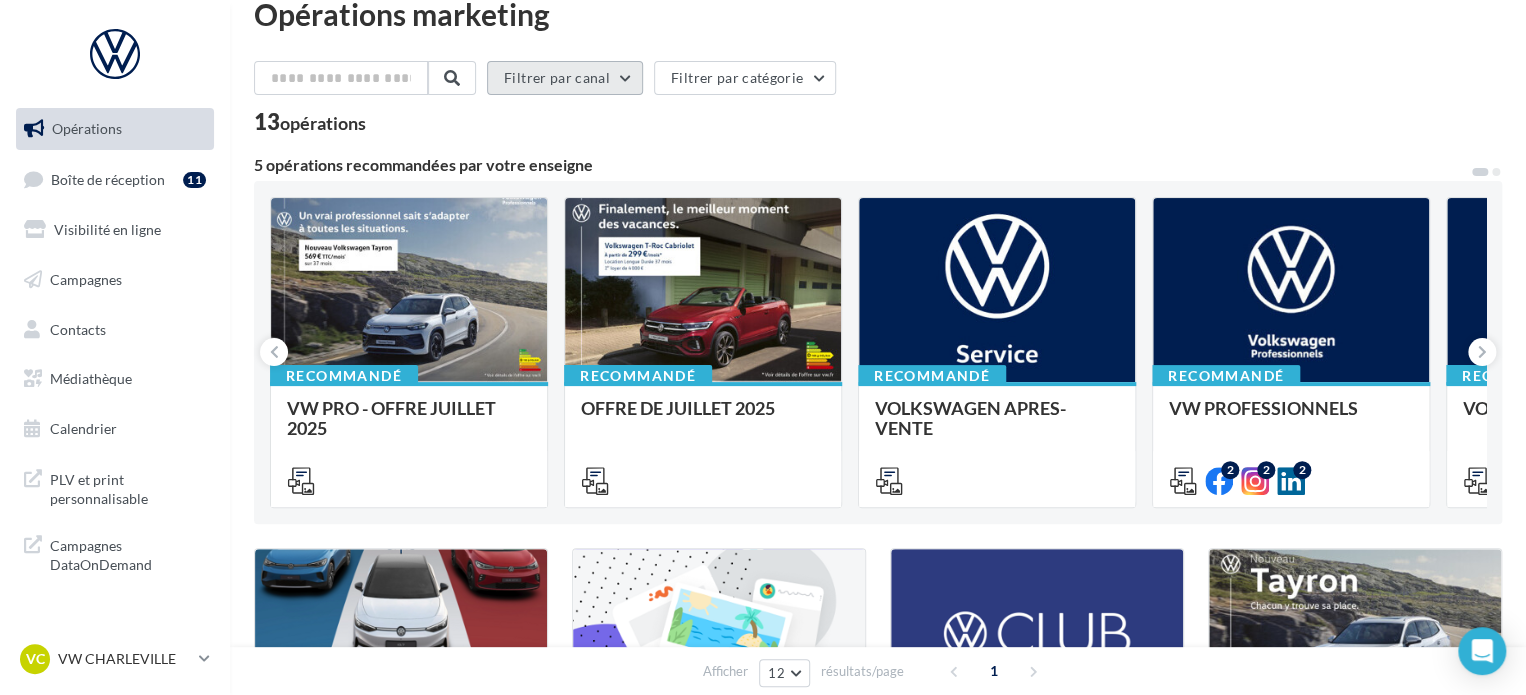 scroll, scrollTop: 0, scrollLeft: 0, axis: both 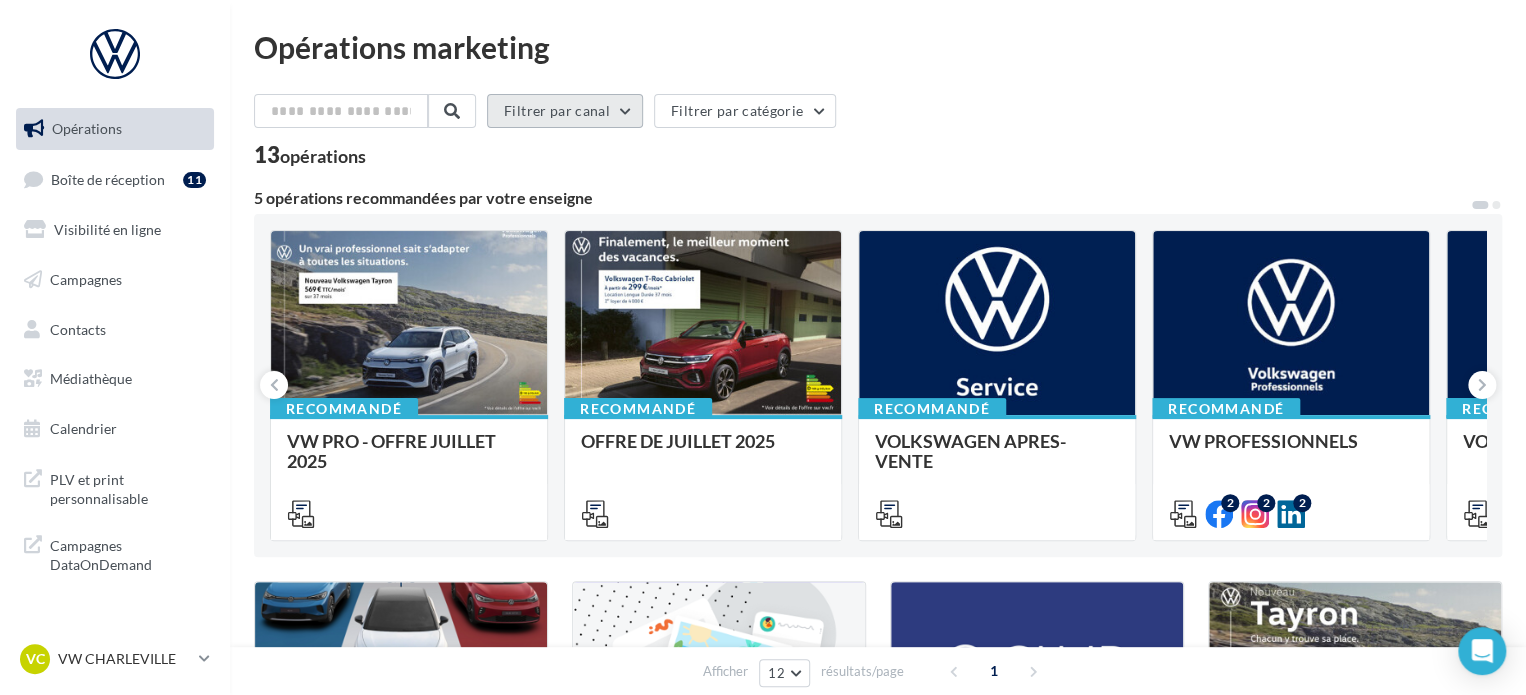 click on "Filtrer par canal" at bounding box center (565, 111) 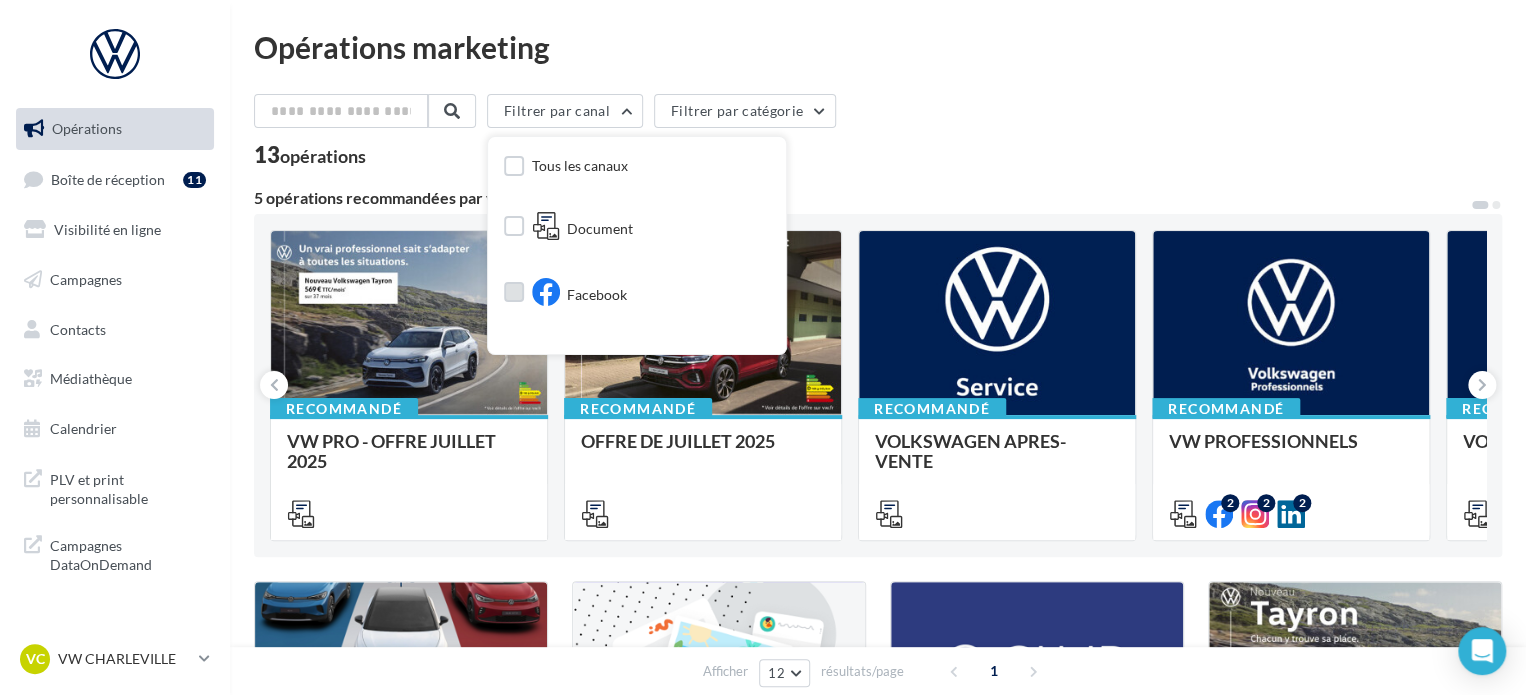 click on "Facebook" at bounding box center (597, 295) 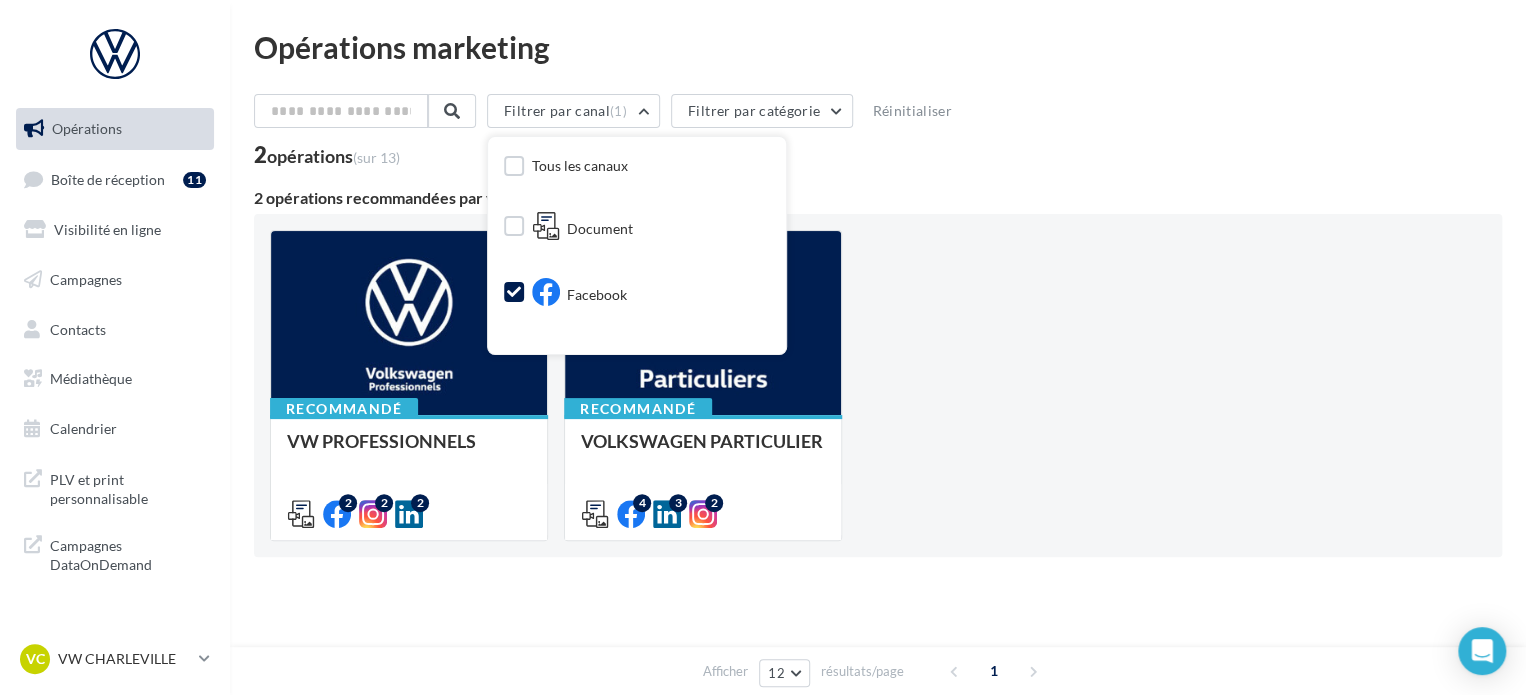 click on "Tous les canaux" at bounding box center (580, 165) 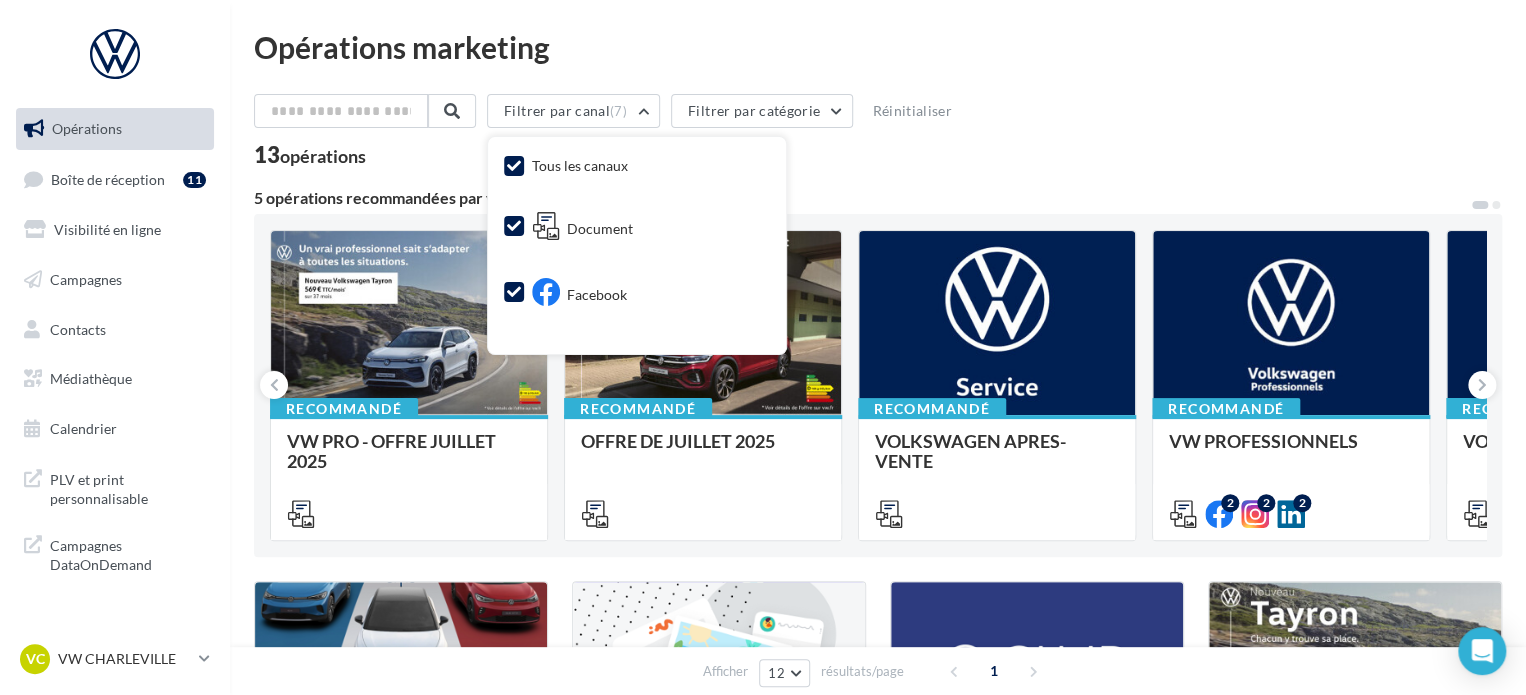 click on "Filtrer par canal  (7)                 Tous les canaux               Document               Facebook               Instagram               Post LinkedIn               Meta Ads               Display ads             Filtrer par catégorie
Réinitialiser" at bounding box center (878, 115) 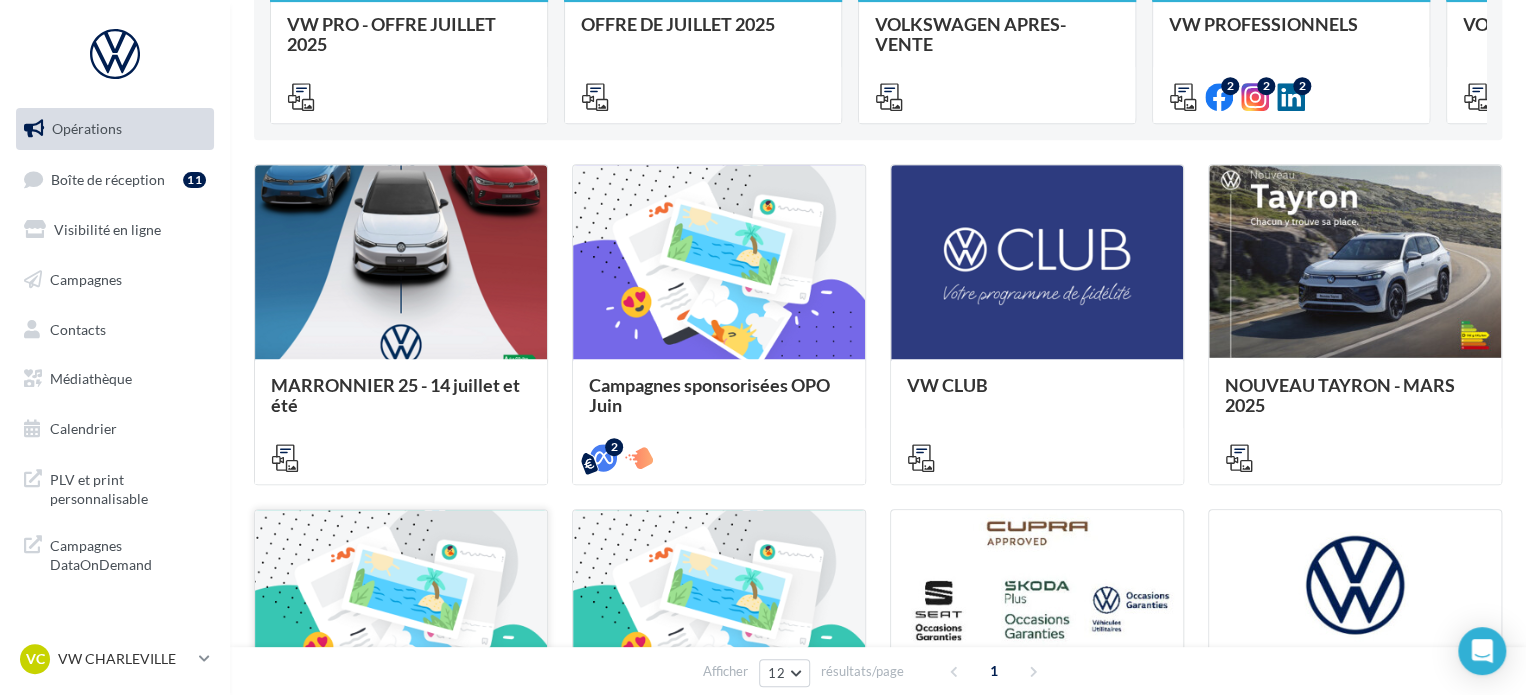 scroll, scrollTop: 217, scrollLeft: 0, axis: vertical 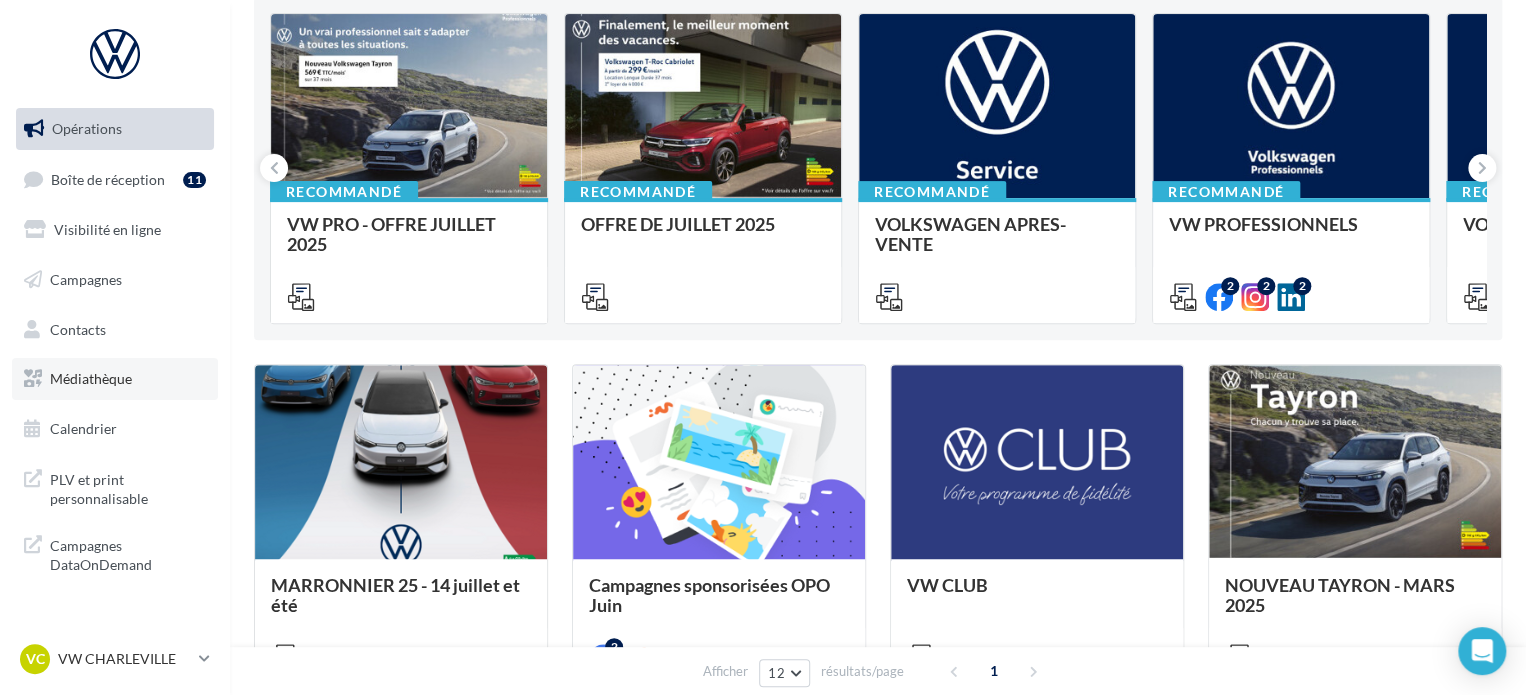 click on "Médiathèque" at bounding box center (91, 378) 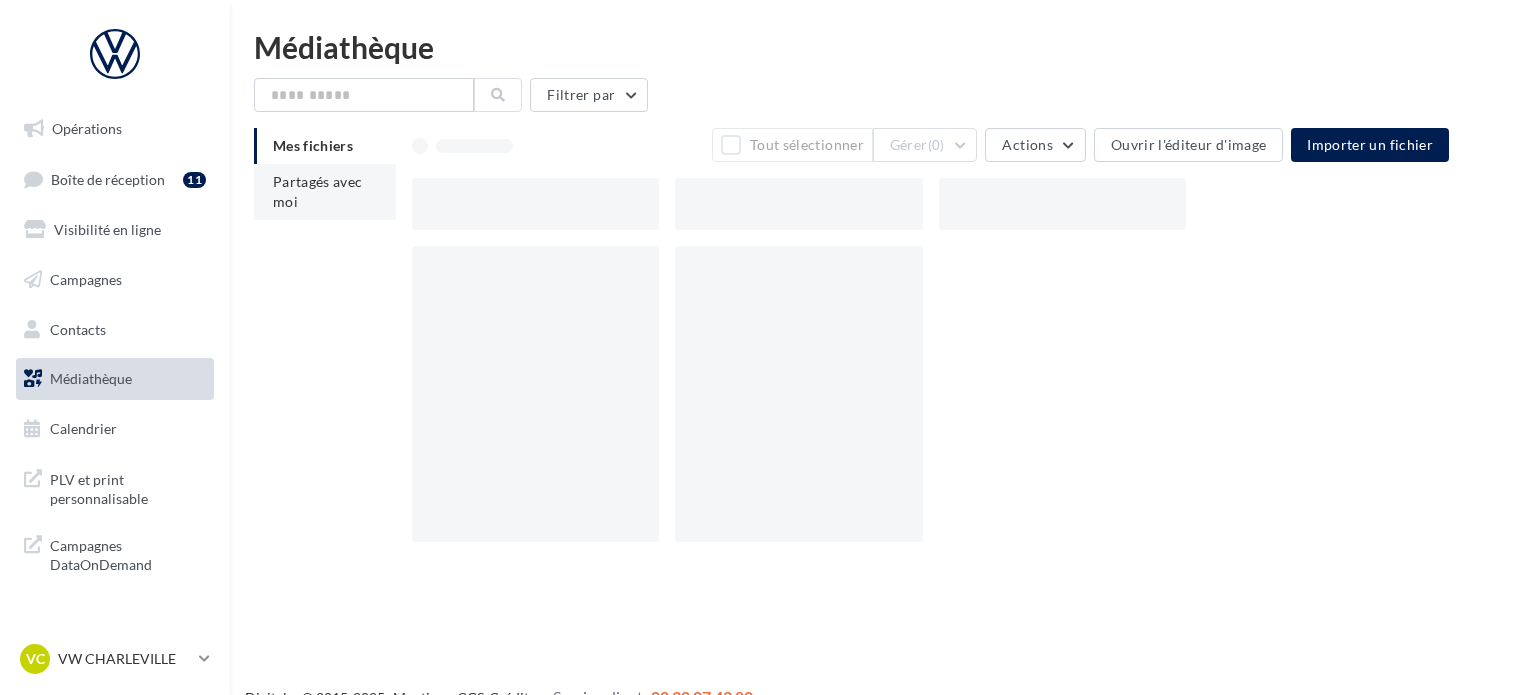scroll, scrollTop: 0, scrollLeft: 0, axis: both 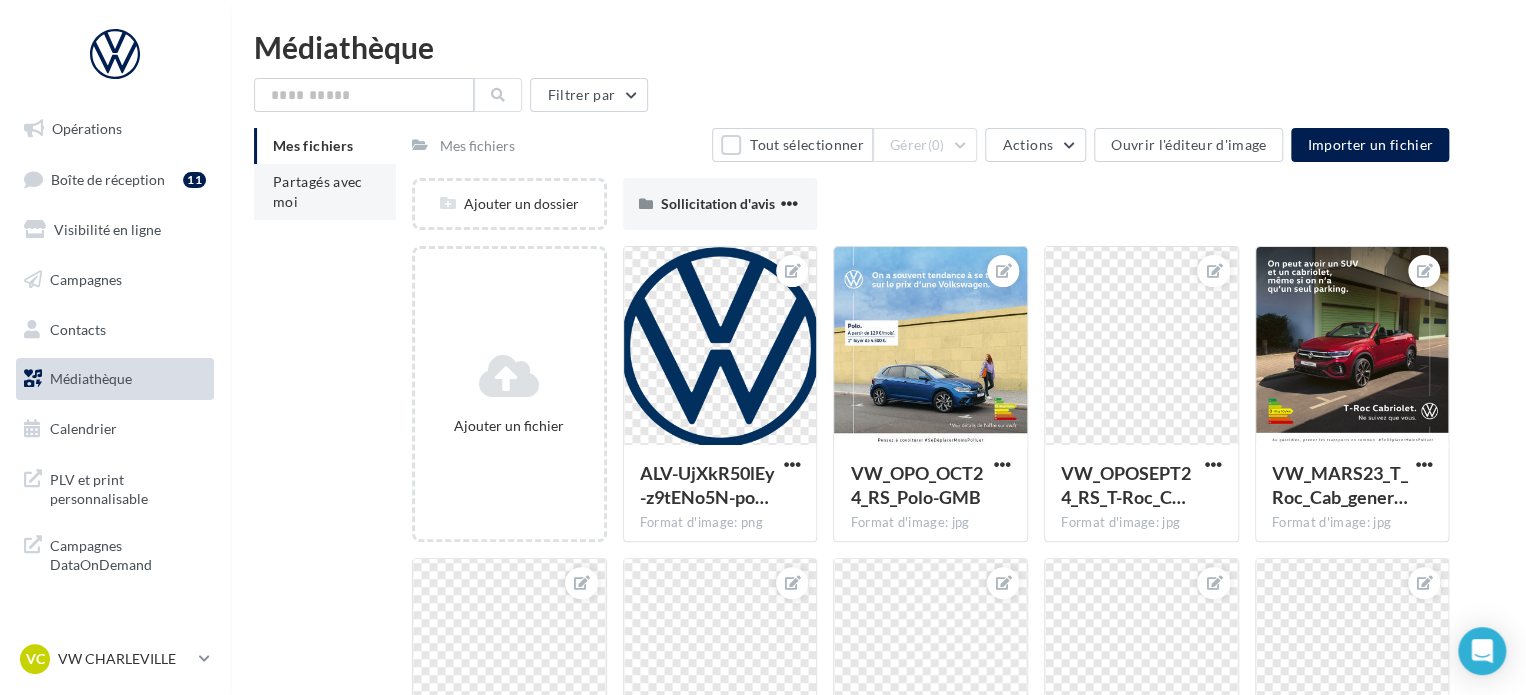 click on "Partagés avec moi" at bounding box center (318, 191) 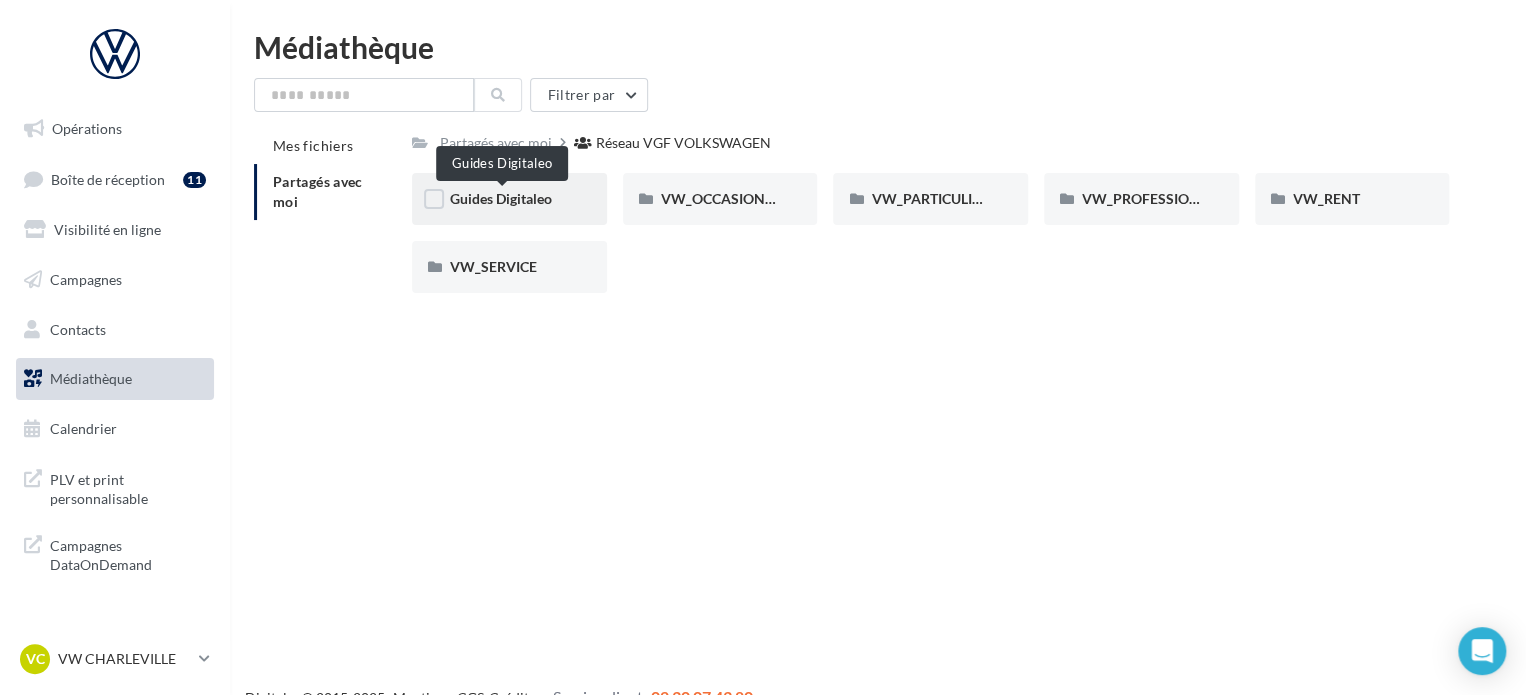 click on "Guides Digitaleo" at bounding box center [501, 198] 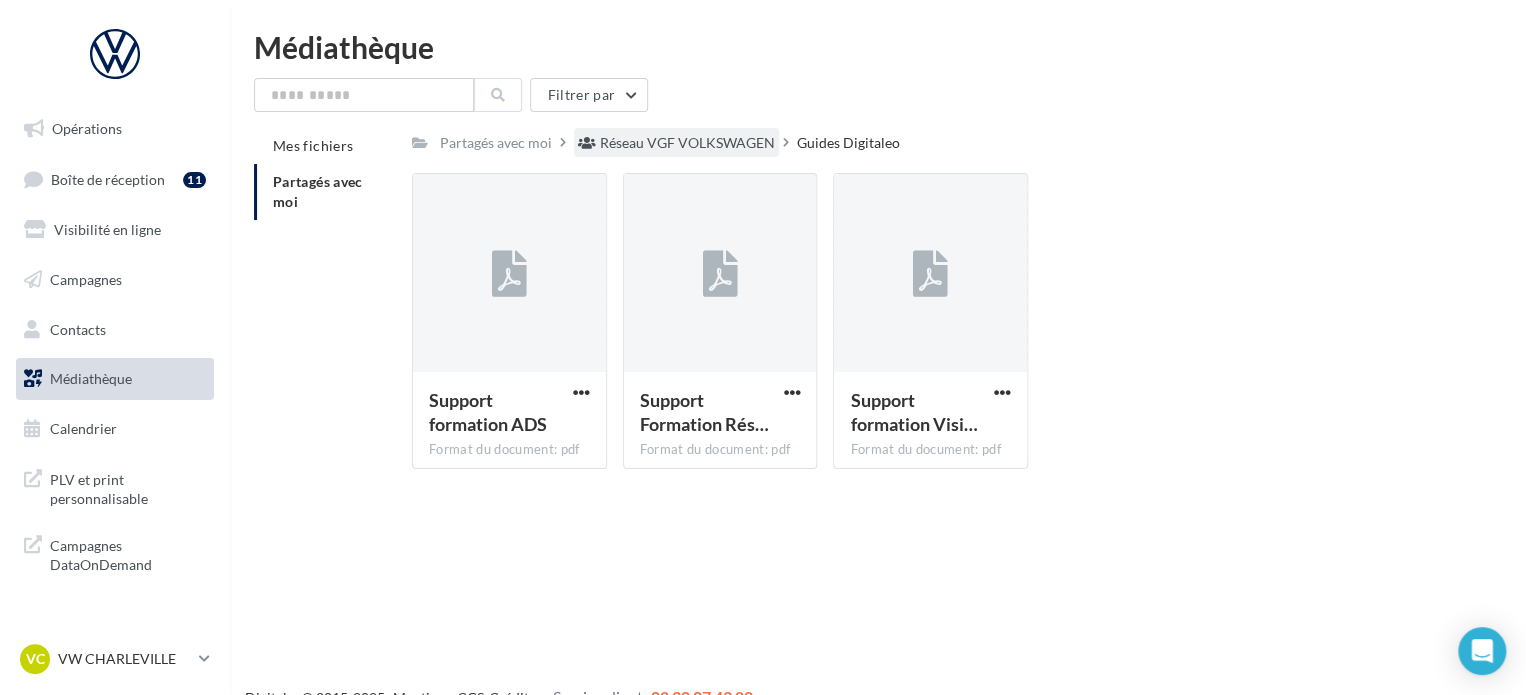 click on "Réseau VGF VOLKSWAGEN" at bounding box center [687, 143] 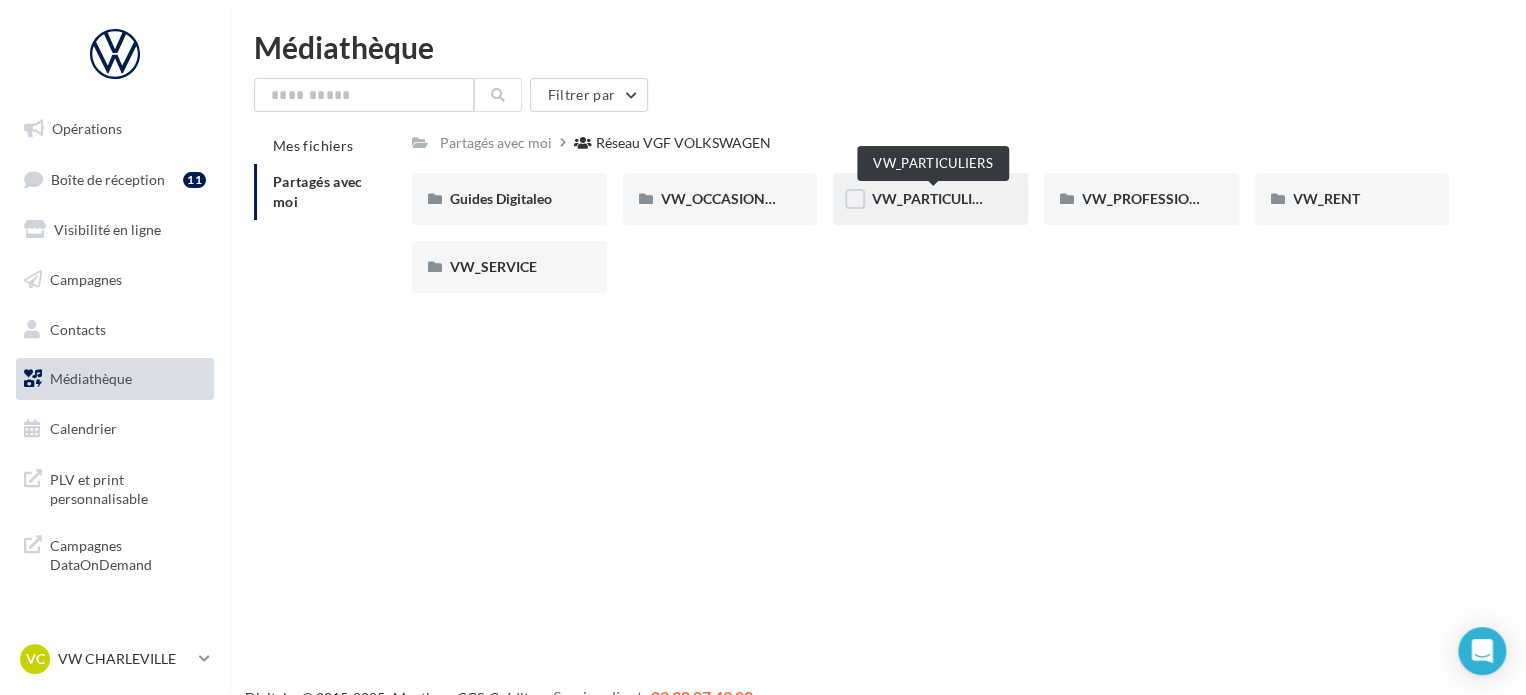 click on "VW_PARTICULIERS" at bounding box center (933, 198) 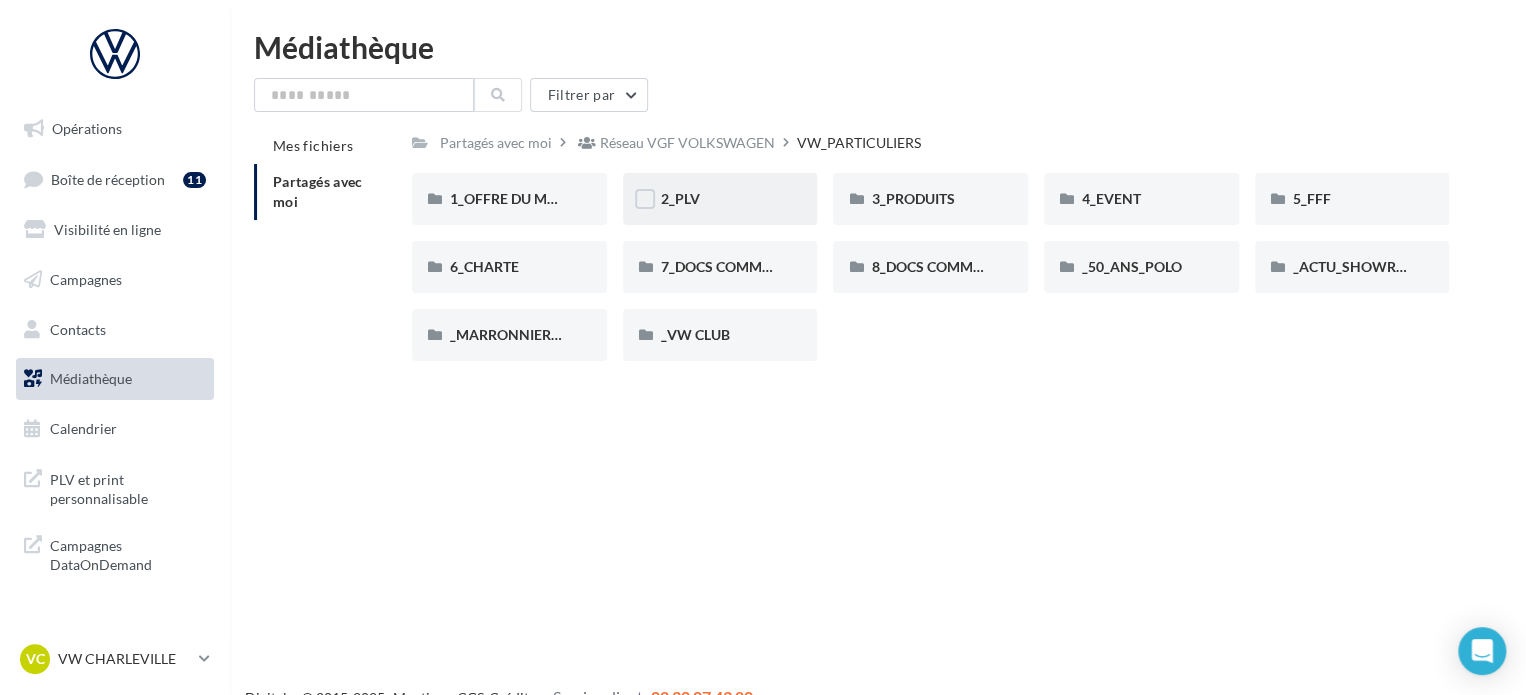 click on "2_PLV" at bounding box center (509, 199) 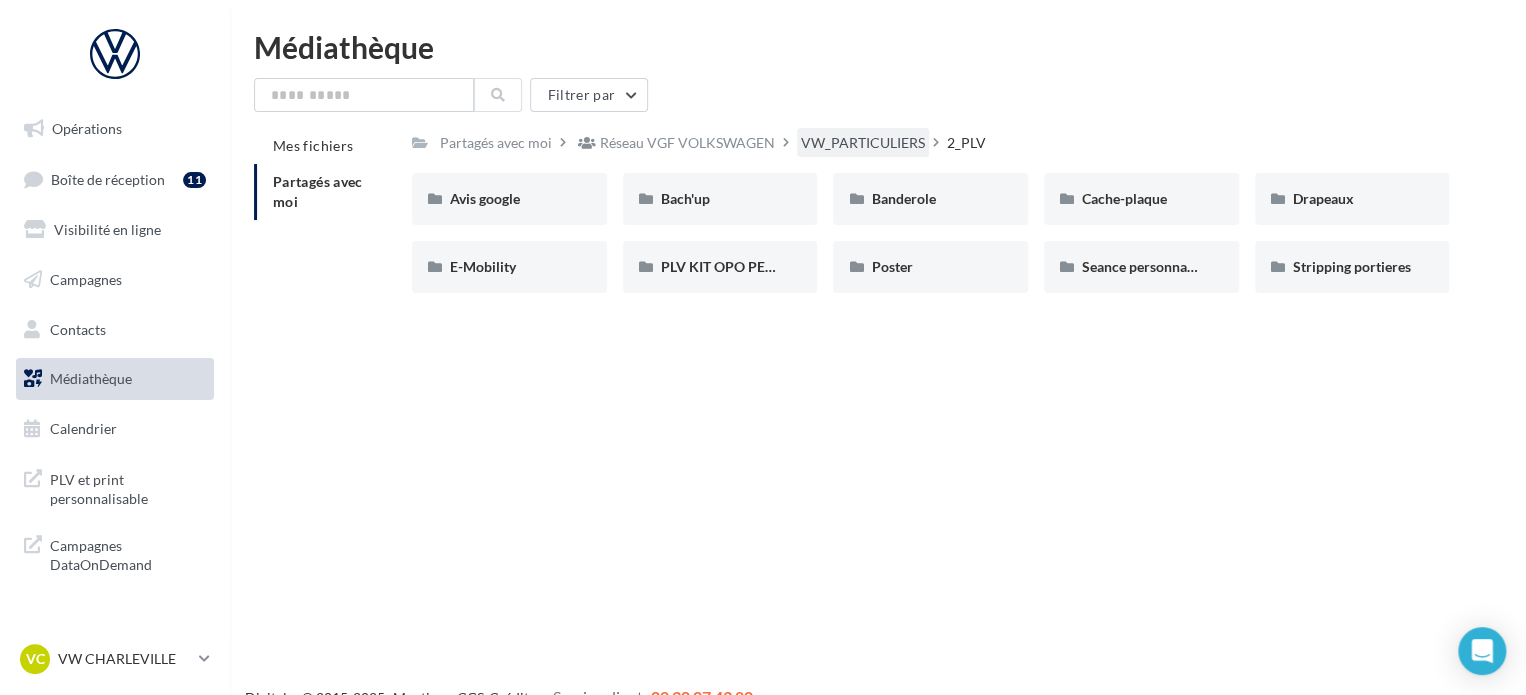 click on "VW_PARTICULIERS" at bounding box center [496, 143] 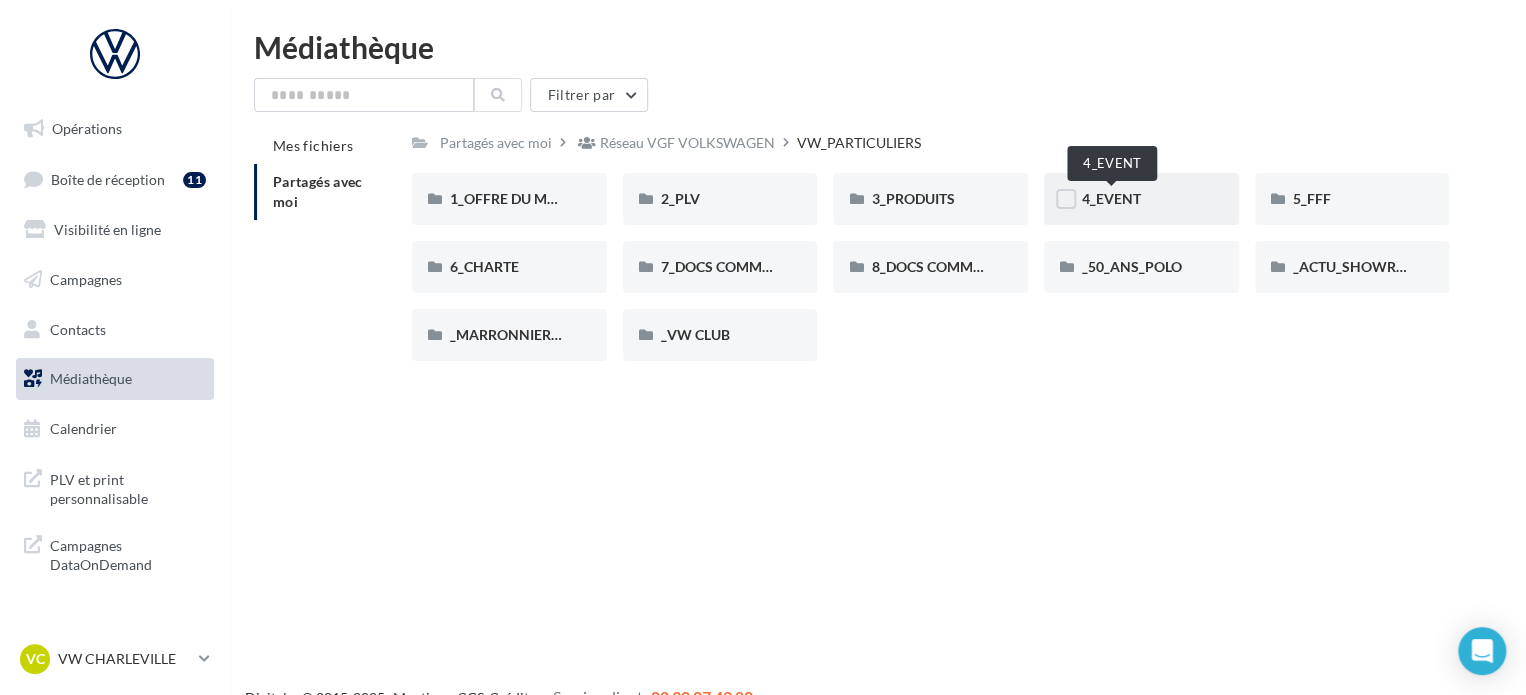 click on "4_EVENT" at bounding box center (1111, 198) 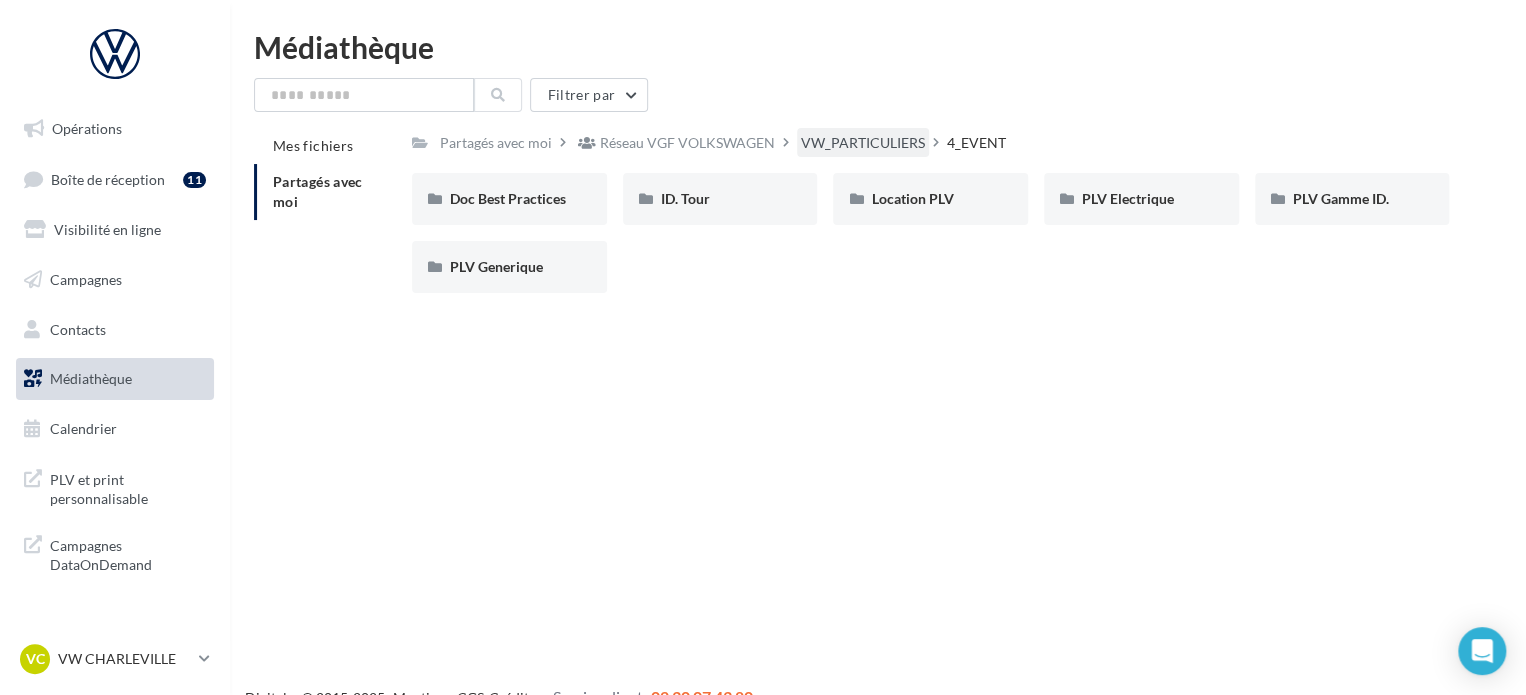 click on "VW_PARTICULIERS" at bounding box center (496, 143) 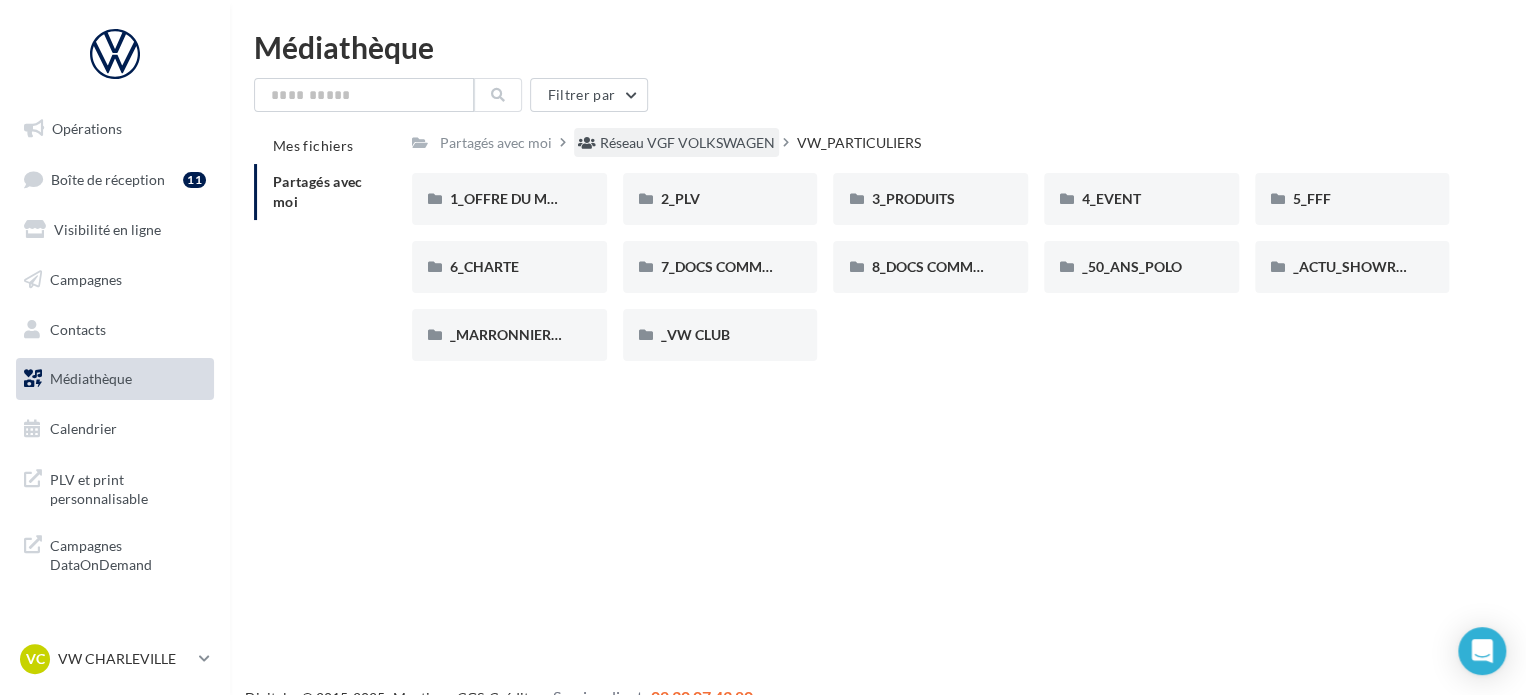 click on "Réseau VGF VOLKSWAGEN" at bounding box center (687, 143) 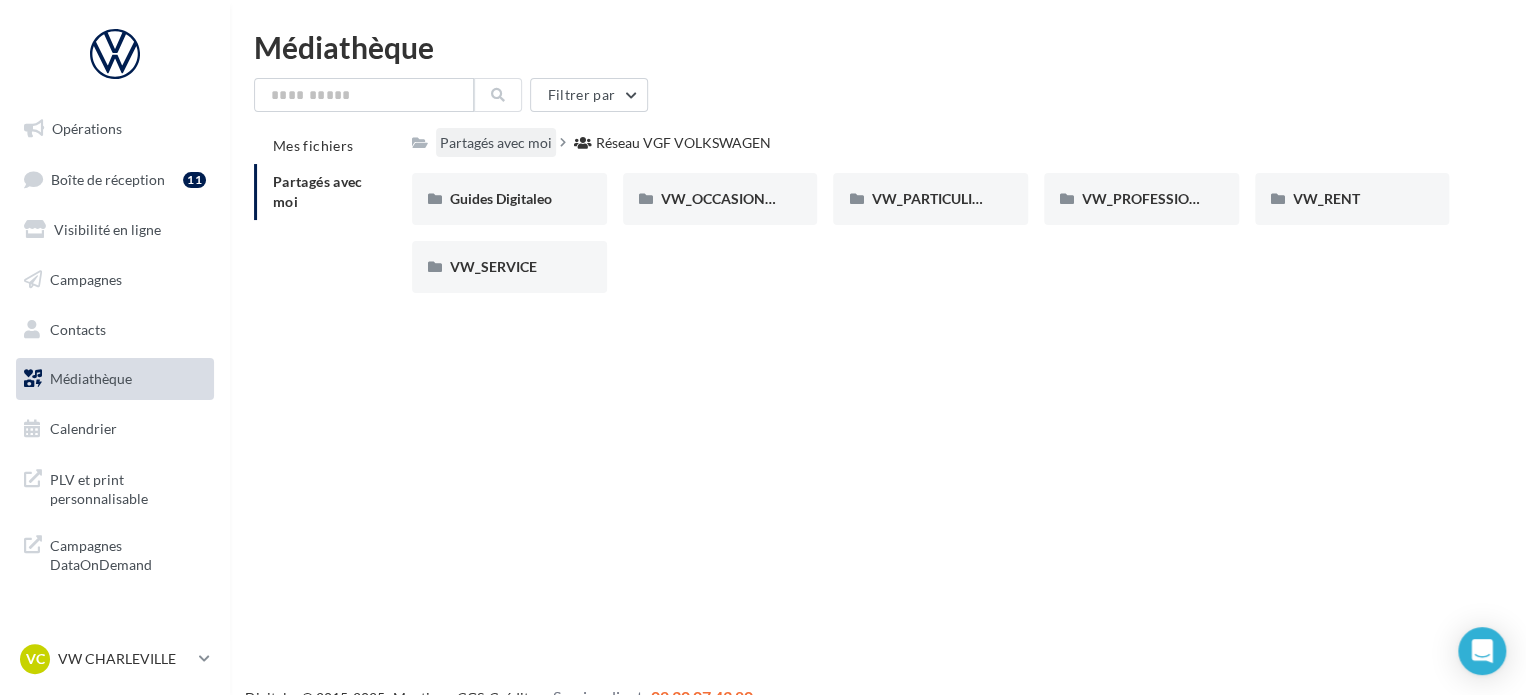 click on "Partagés avec moi" at bounding box center (496, 143) 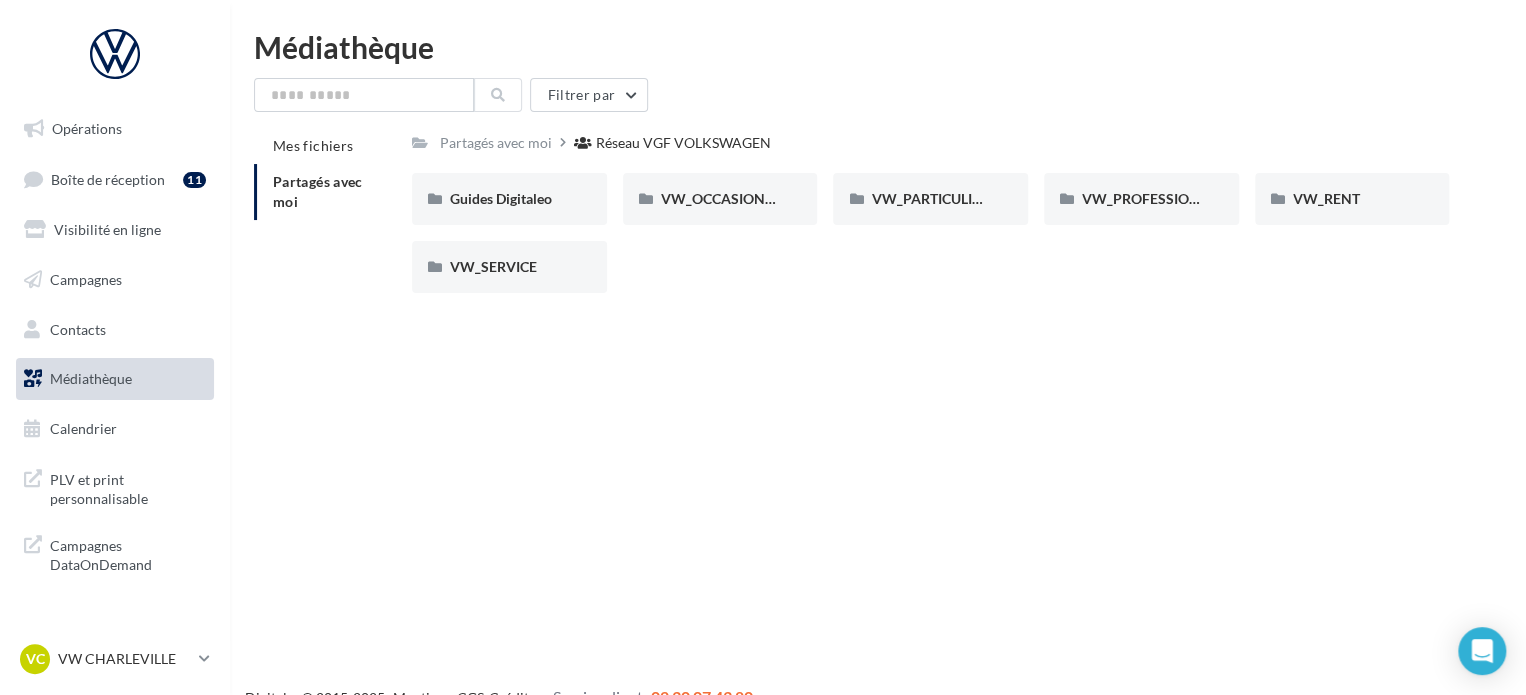click on "Partagés avec moi" at bounding box center (318, 191) 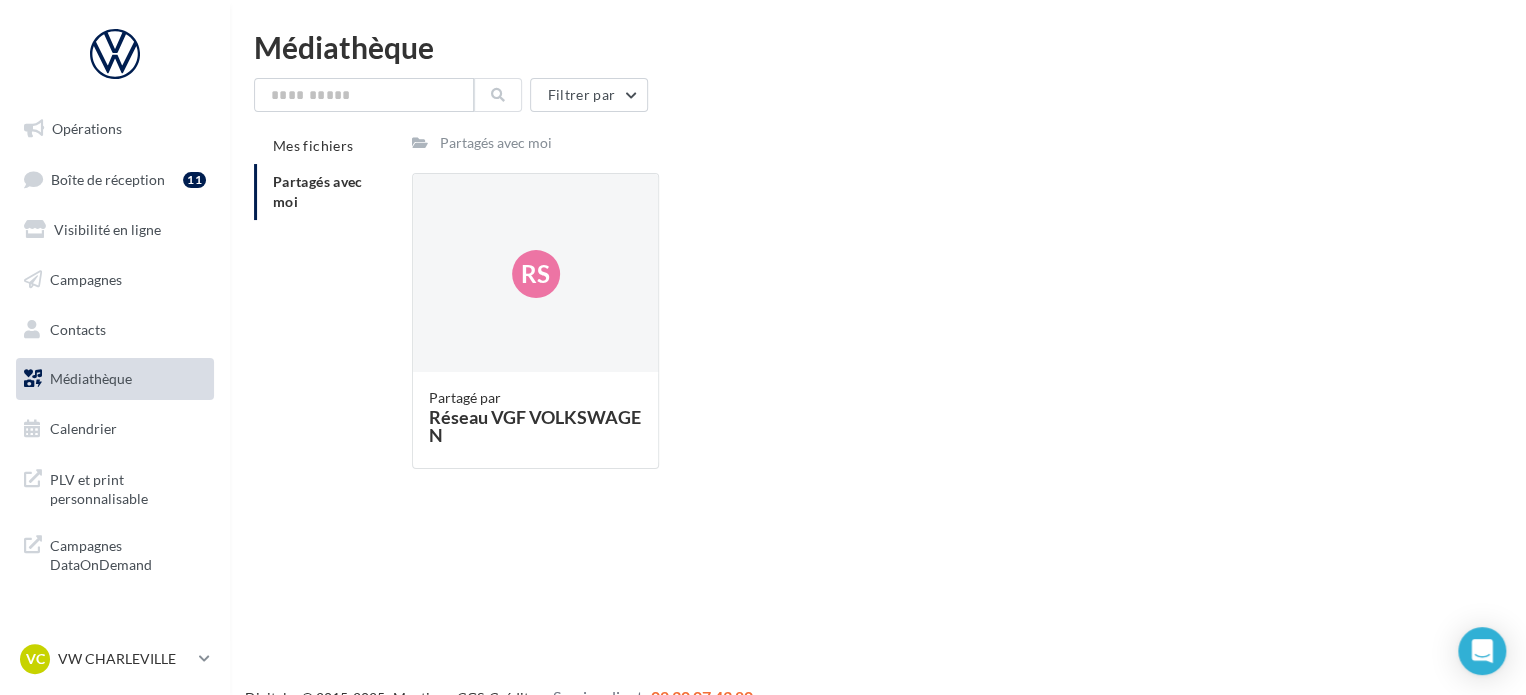 click on "Partagés avec moi" at bounding box center (318, 191) 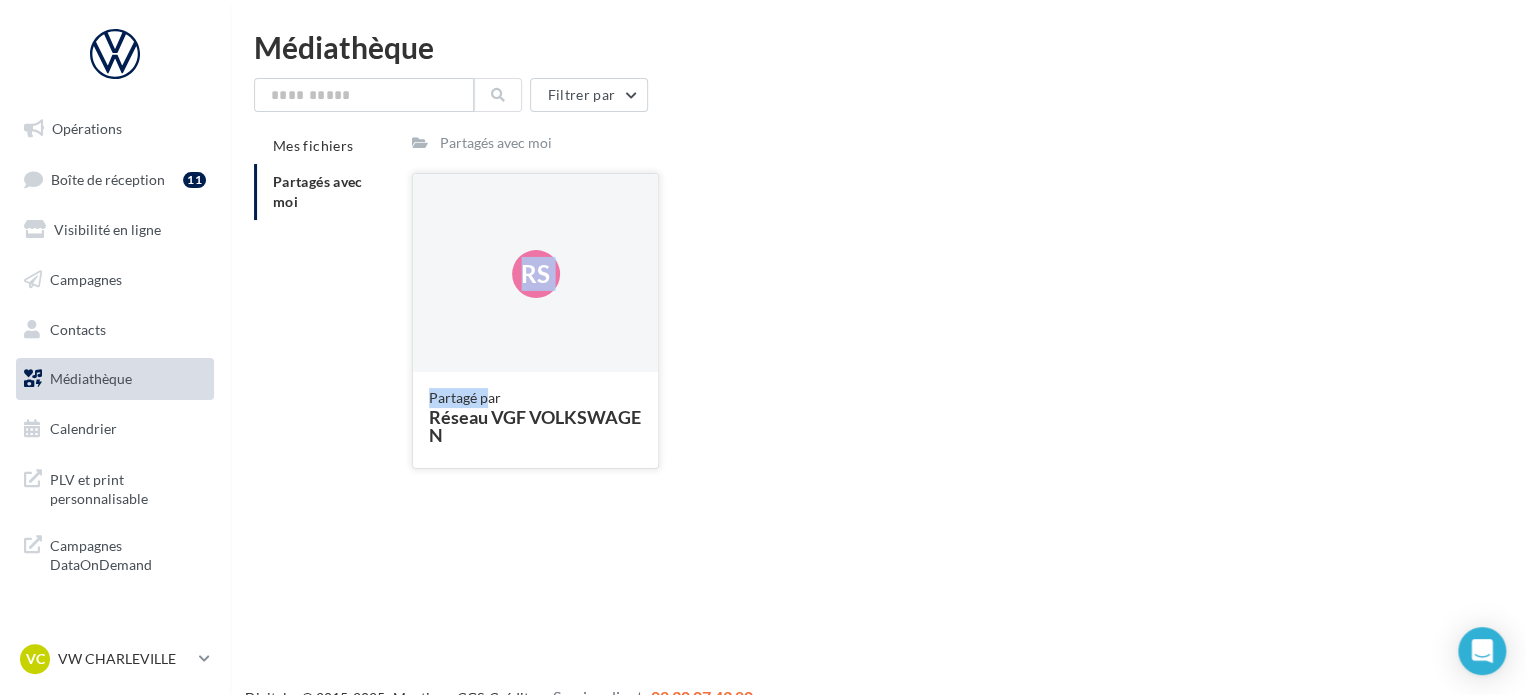 click on "Rs Partagé par Réseau VGF VOLKSWAGEN" at bounding box center (535, 321) 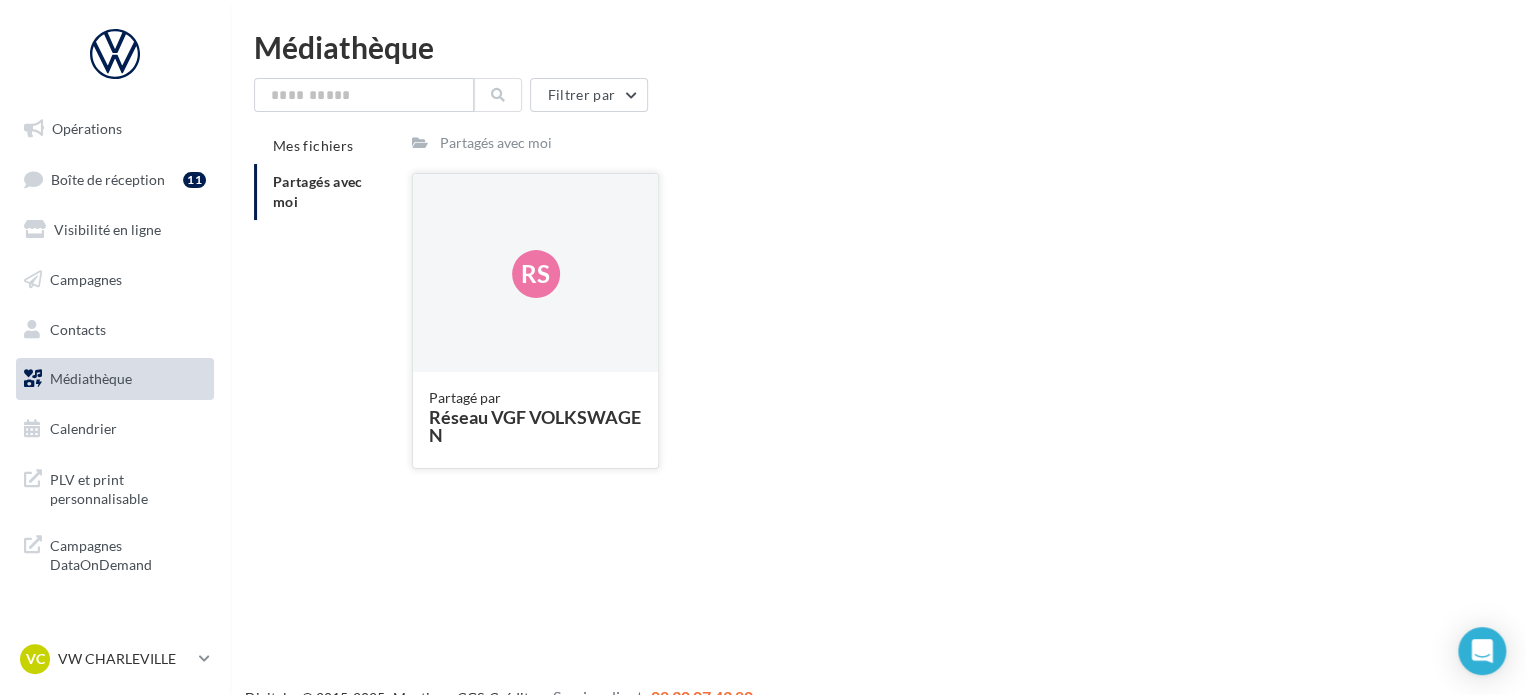 click on "Réseau VGF VOLKSWAGEN" at bounding box center (535, 426) 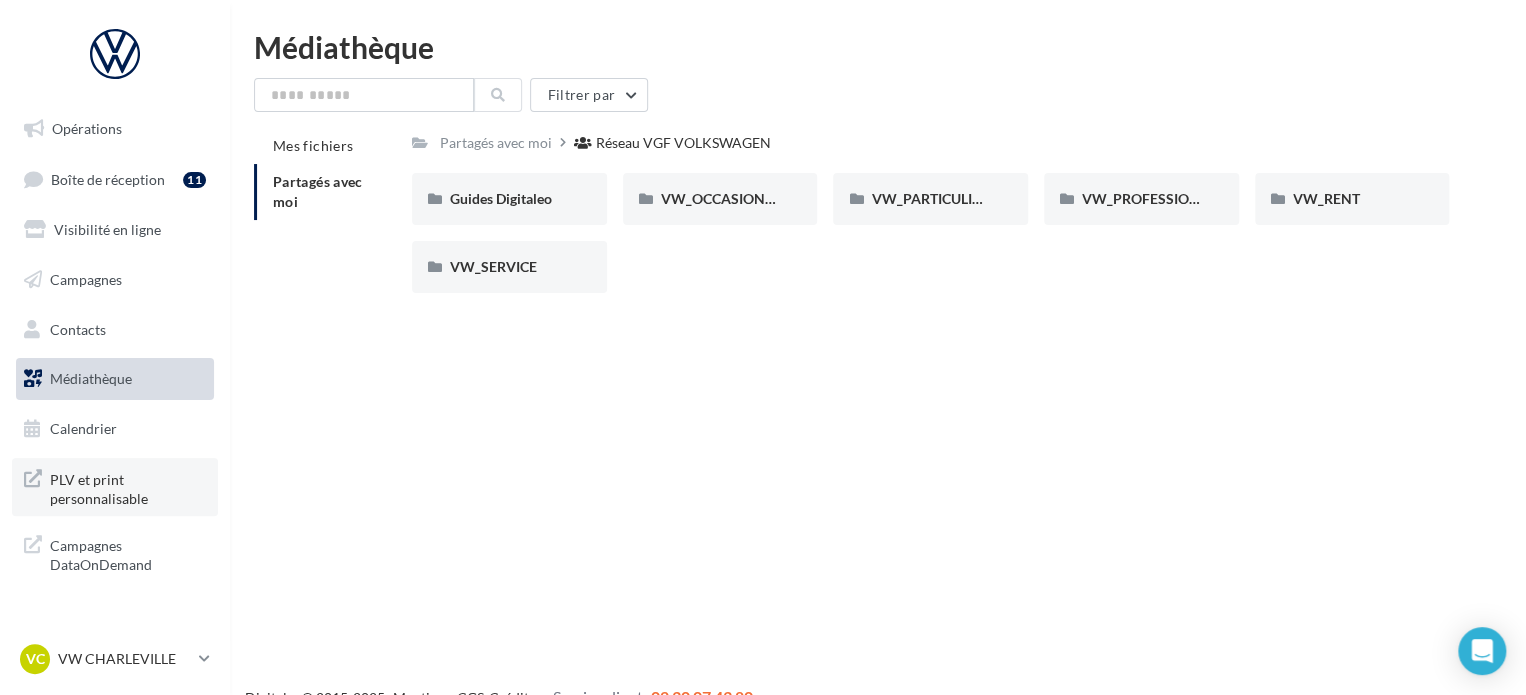 click on "PLV et print personnalisable" at bounding box center (128, 487) 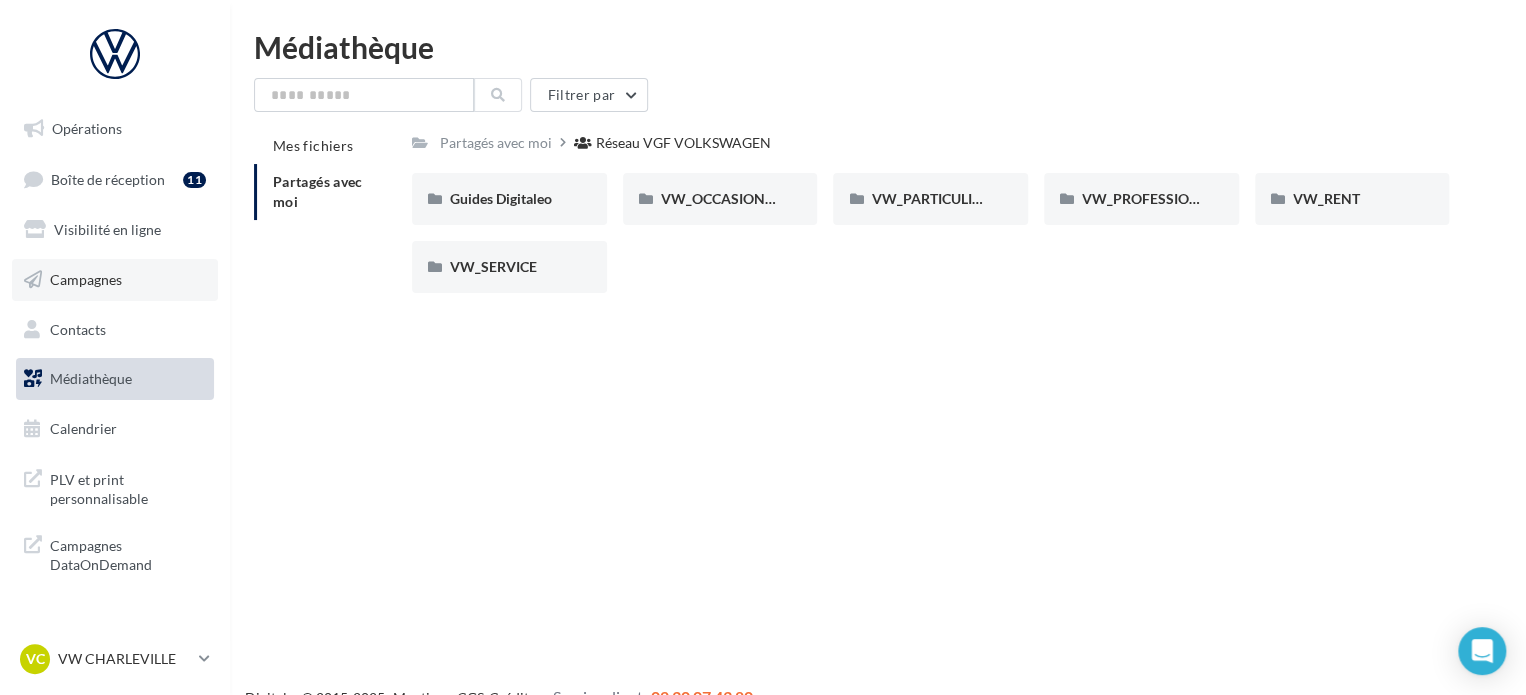 click on "Campagnes" at bounding box center [115, 280] 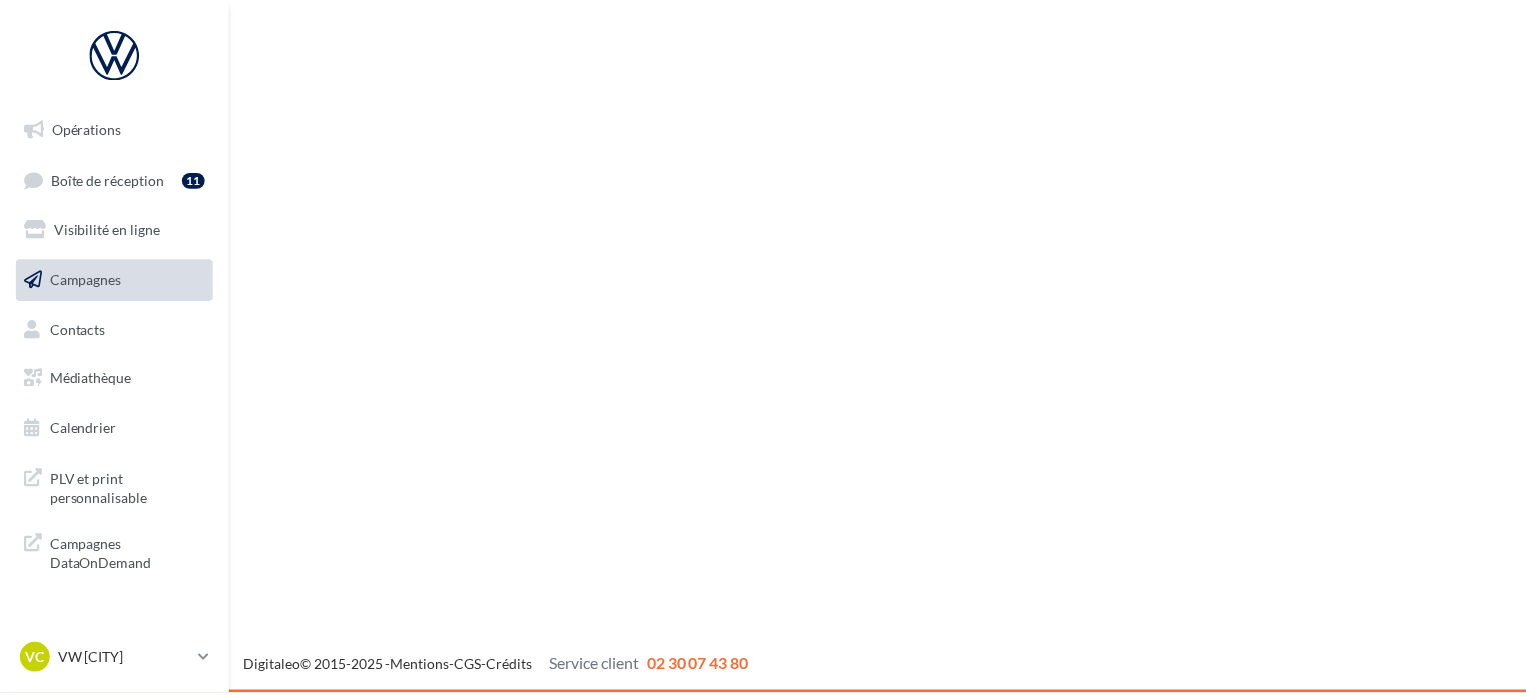 scroll, scrollTop: 0, scrollLeft: 0, axis: both 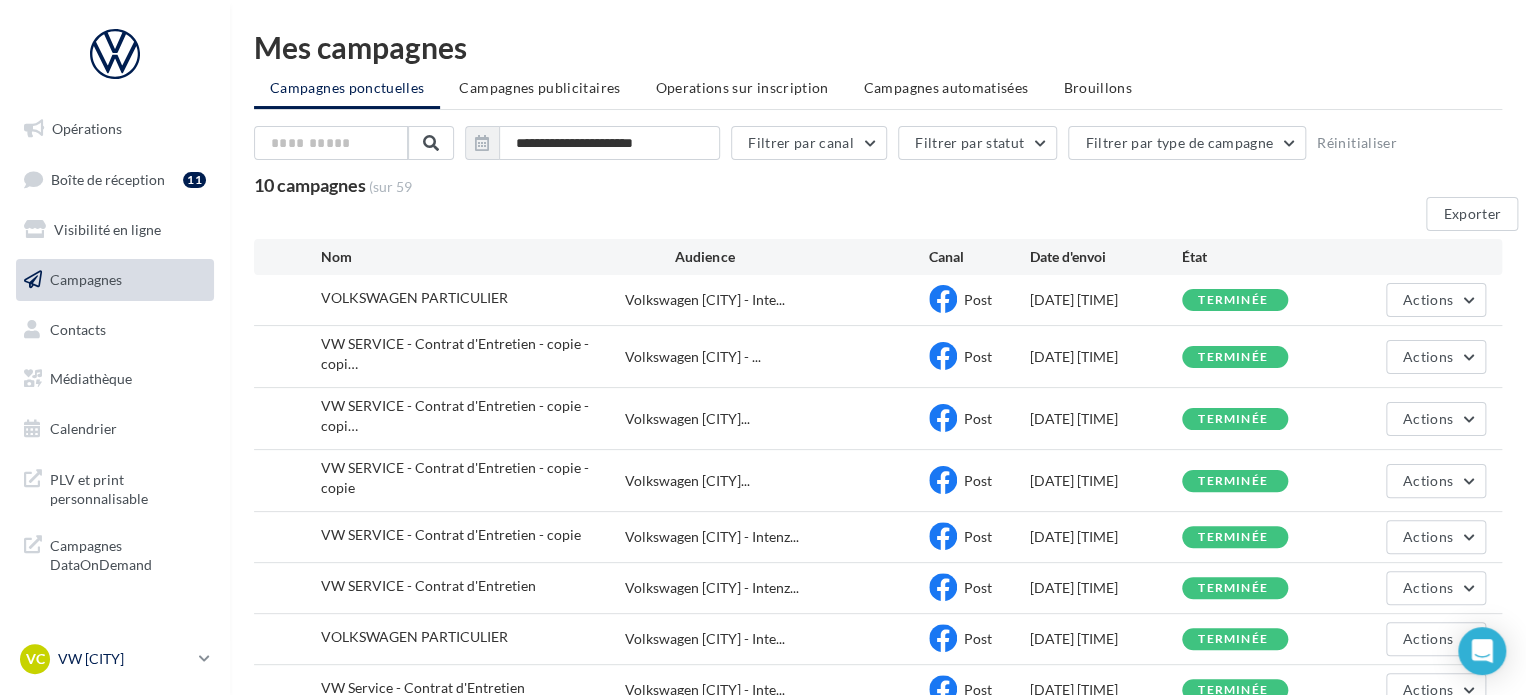 click on "VW CHARLEVILLE" at bounding box center (124, 659) 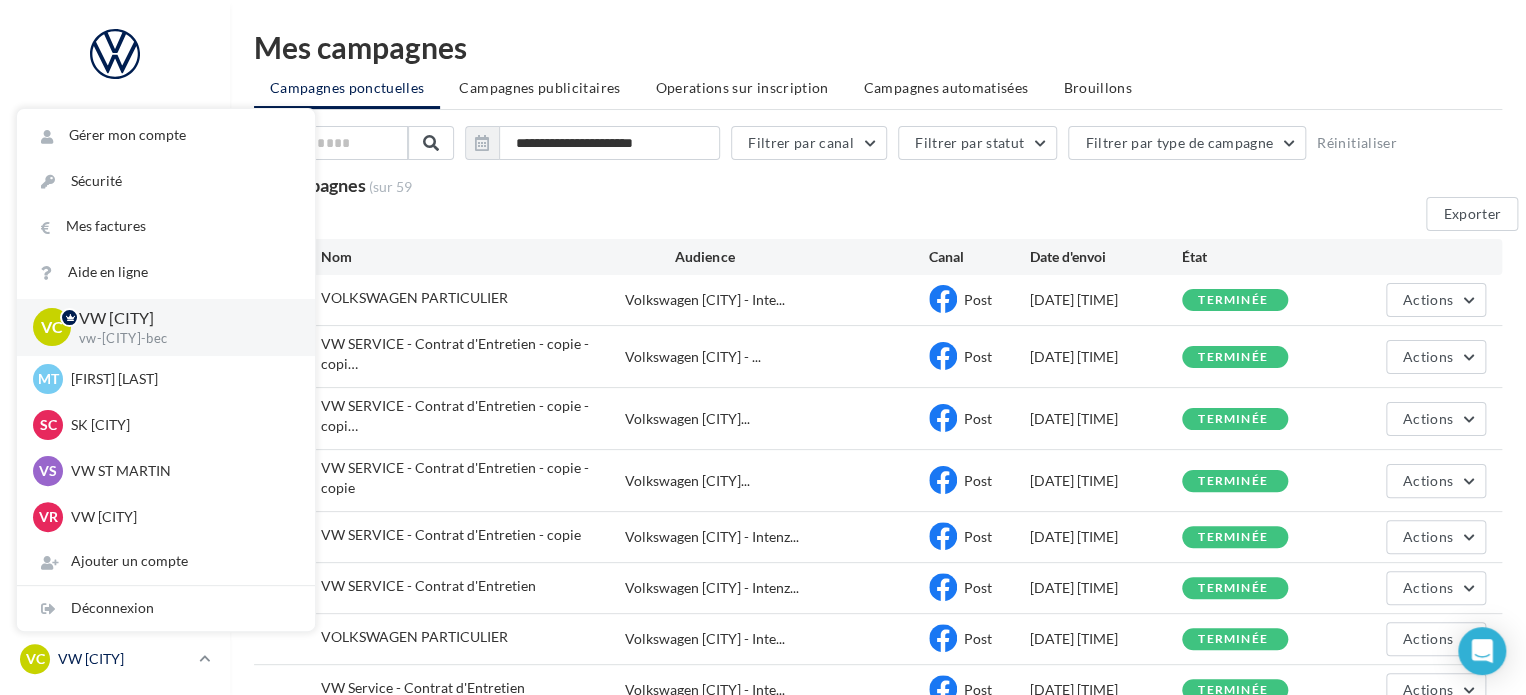 click on "VW CHARLEVILLE" at bounding box center (124, 659) 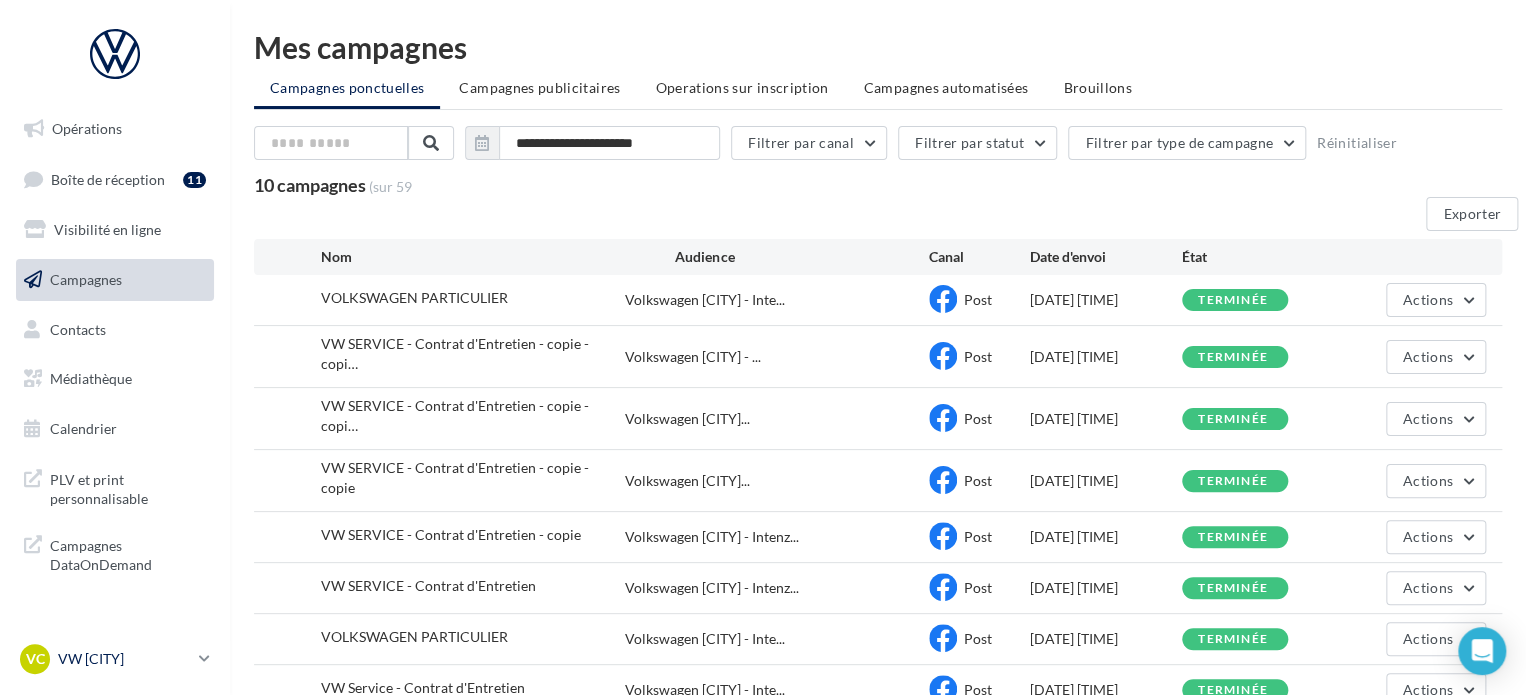click on "VW CHARLEVILLE" at bounding box center [124, 659] 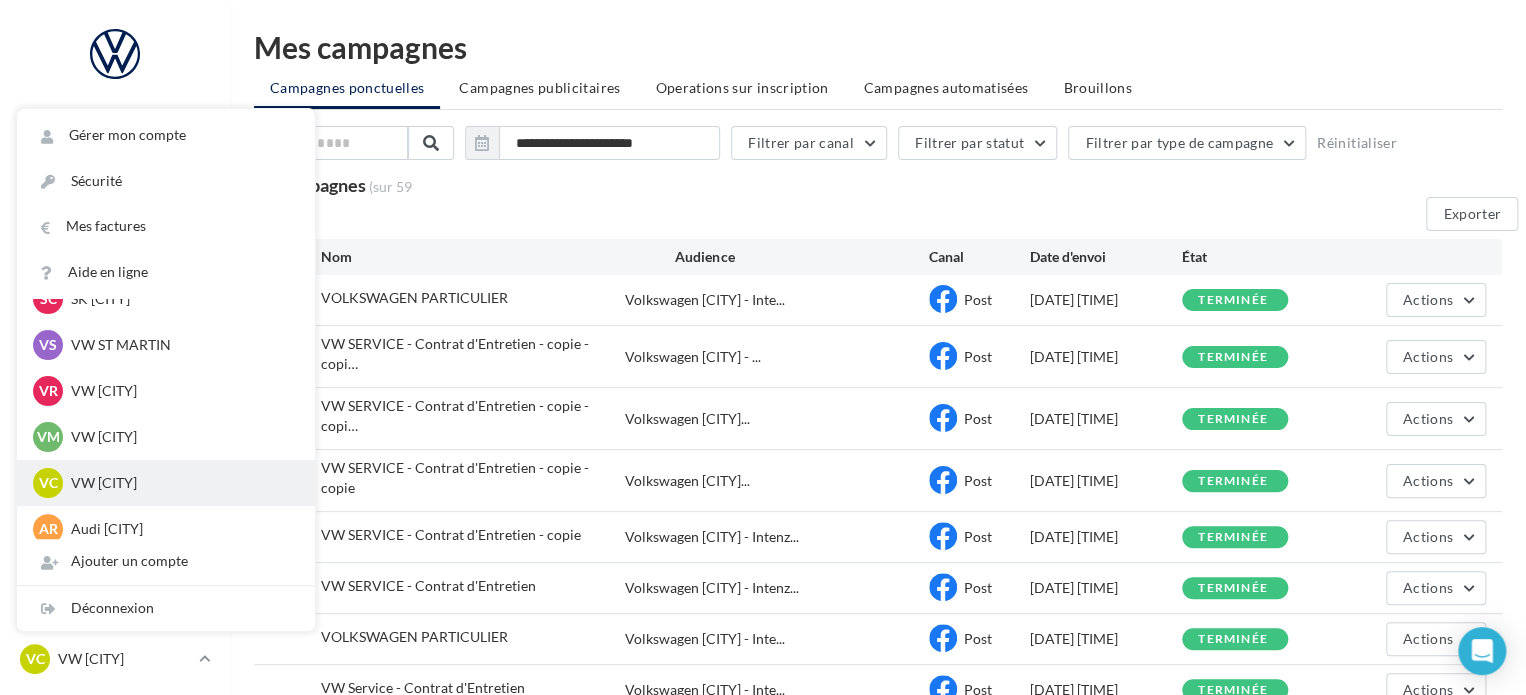scroll, scrollTop: 138, scrollLeft: 0, axis: vertical 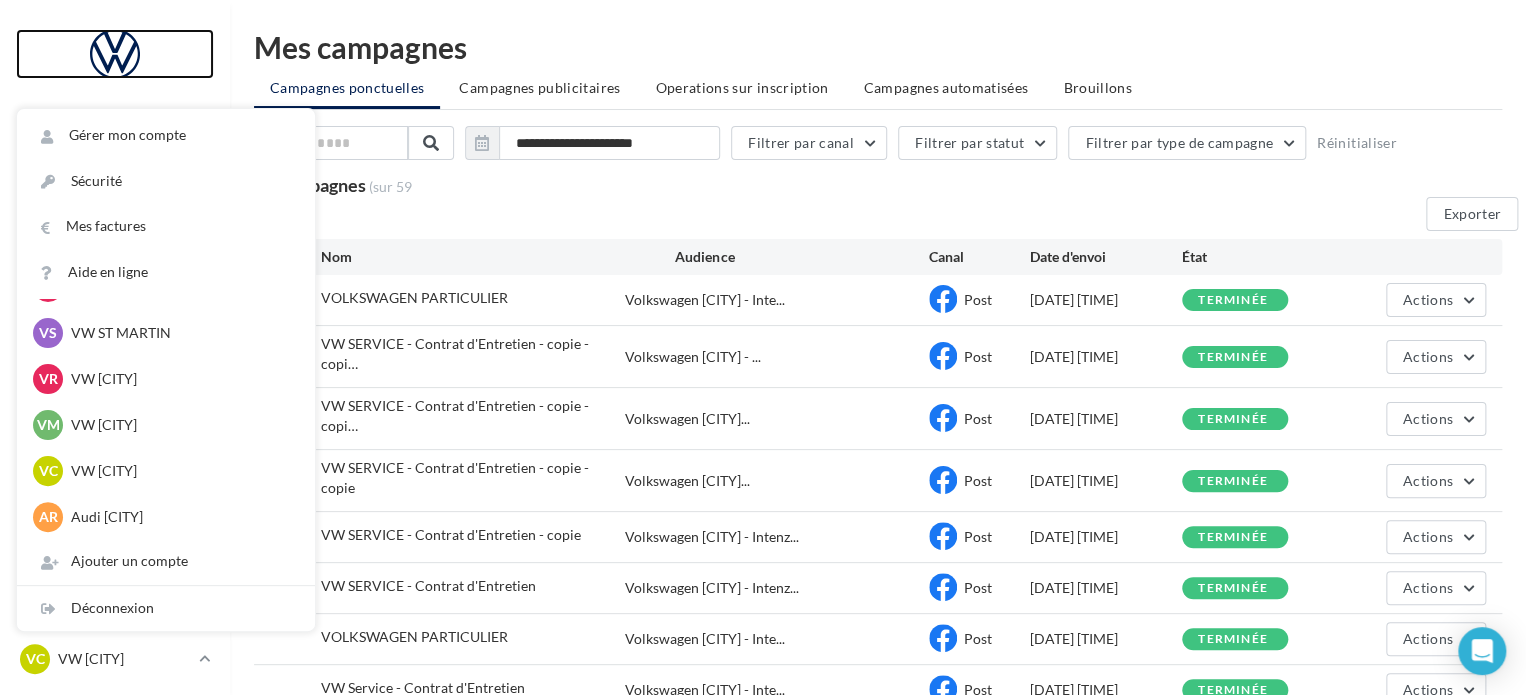 click at bounding box center (115, 54) 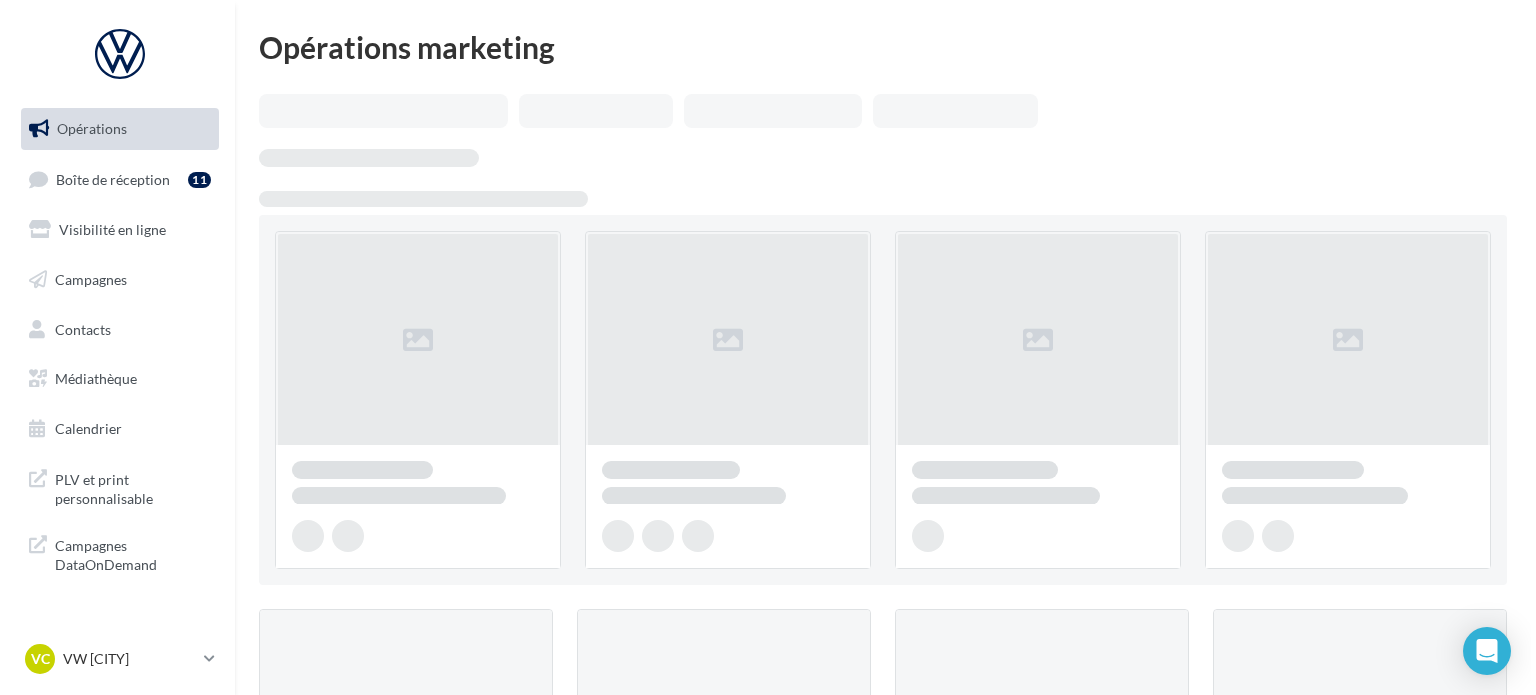 scroll, scrollTop: 0, scrollLeft: 0, axis: both 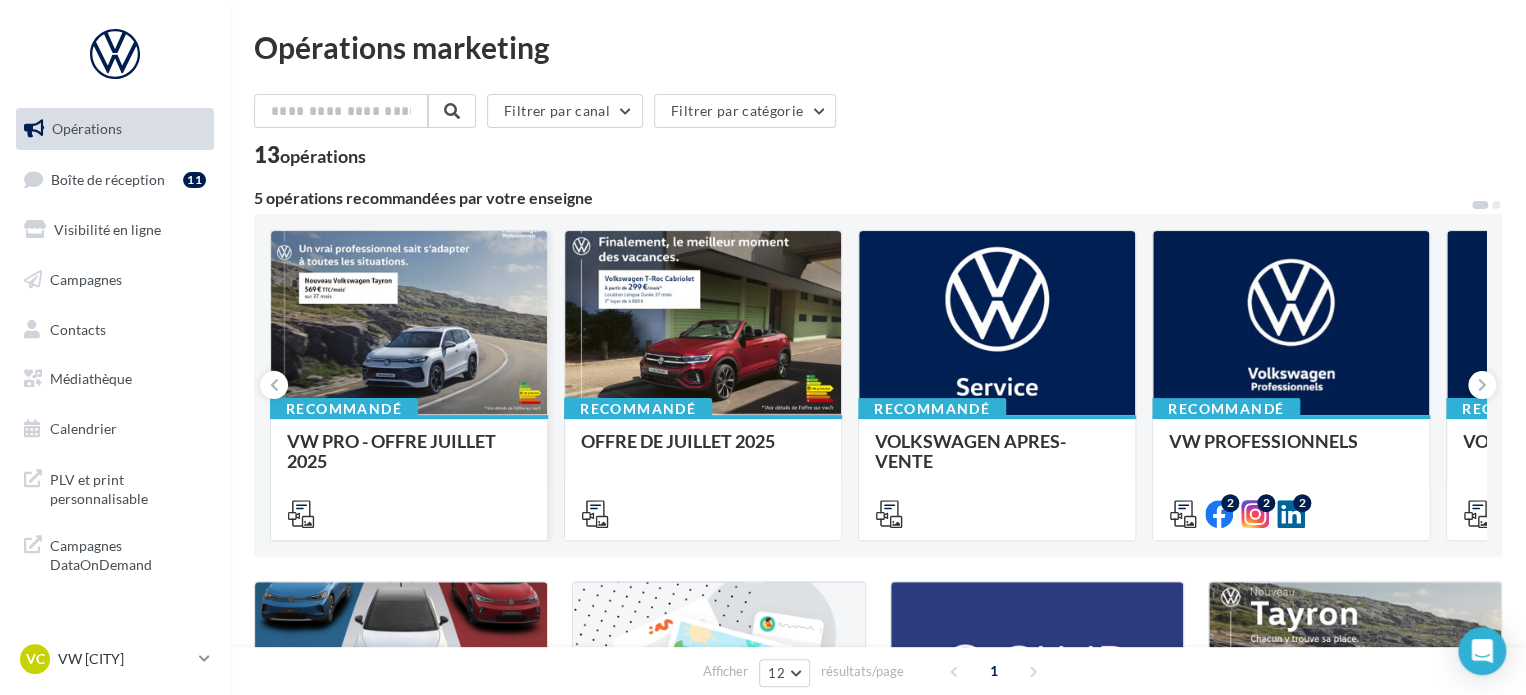 click at bounding box center [409, 324] 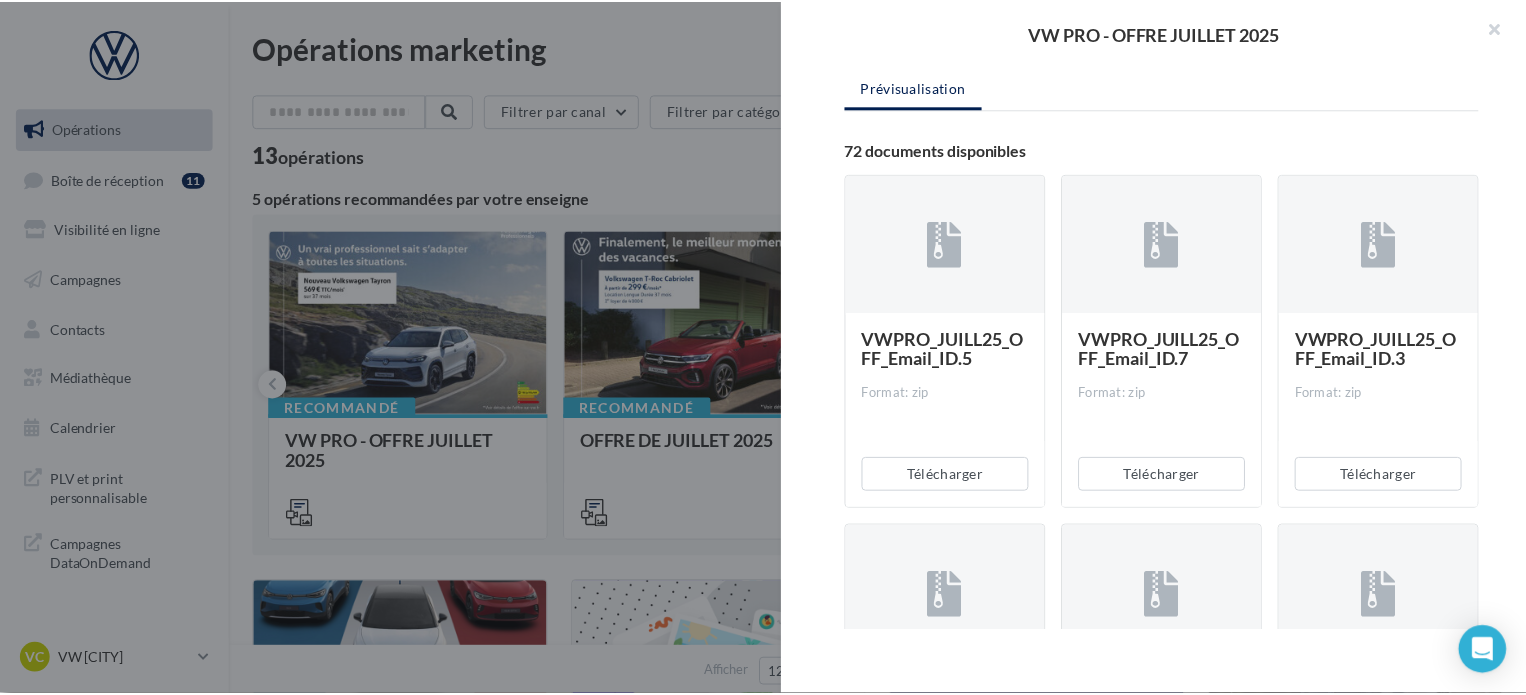 scroll, scrollTop: 300, scrollLeft: 0, axis: vertical 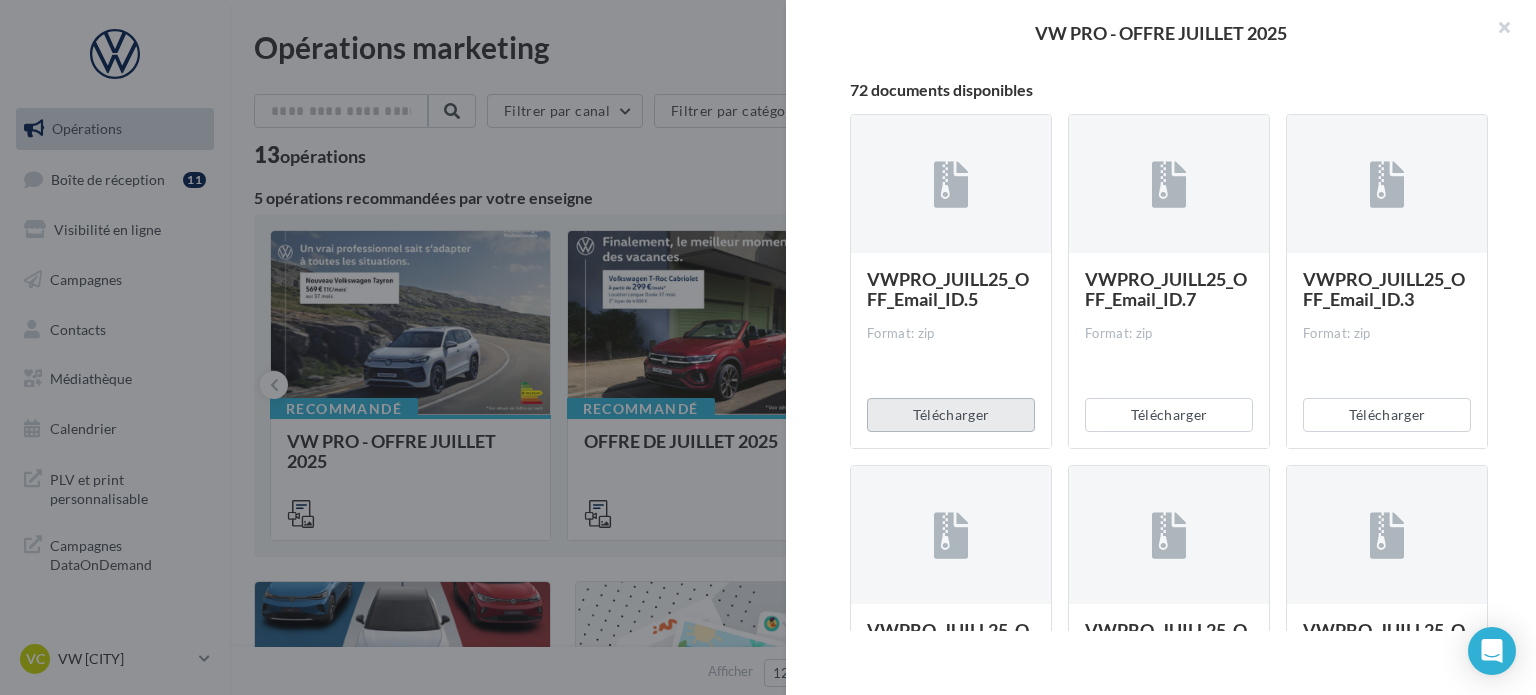 click on "Télécharger" at bounding box center (951, 415) 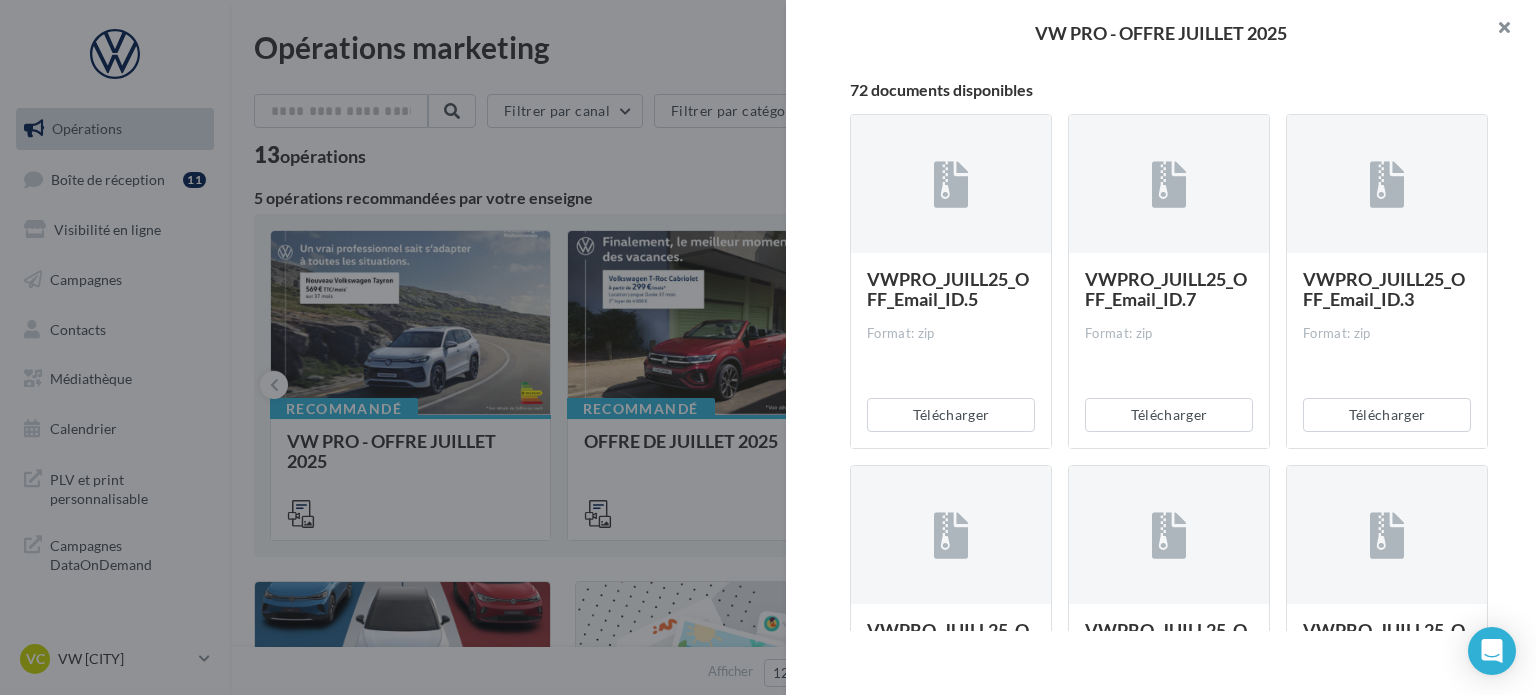 click at bounding box center [1496, 30] 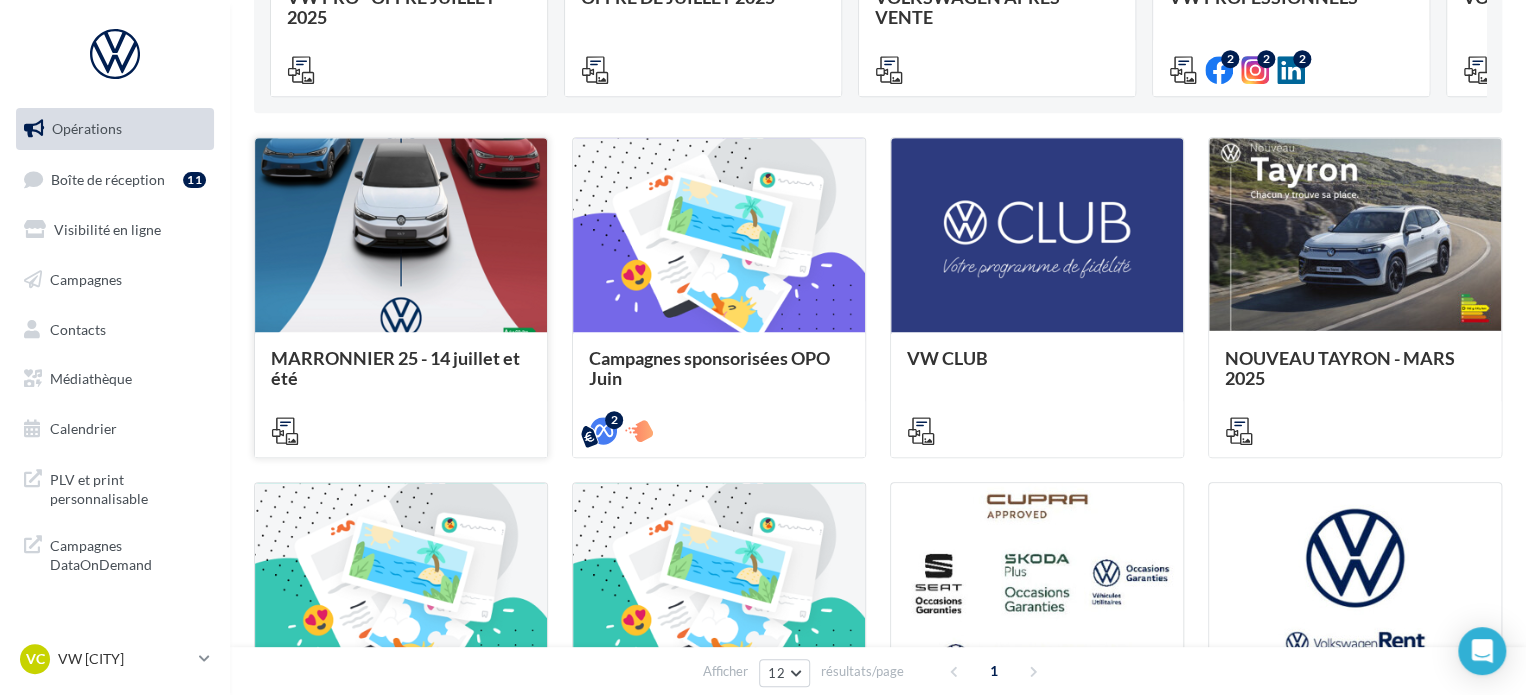 scroll, scrollTop: 400, scrollLeft: 0, axis: vertical 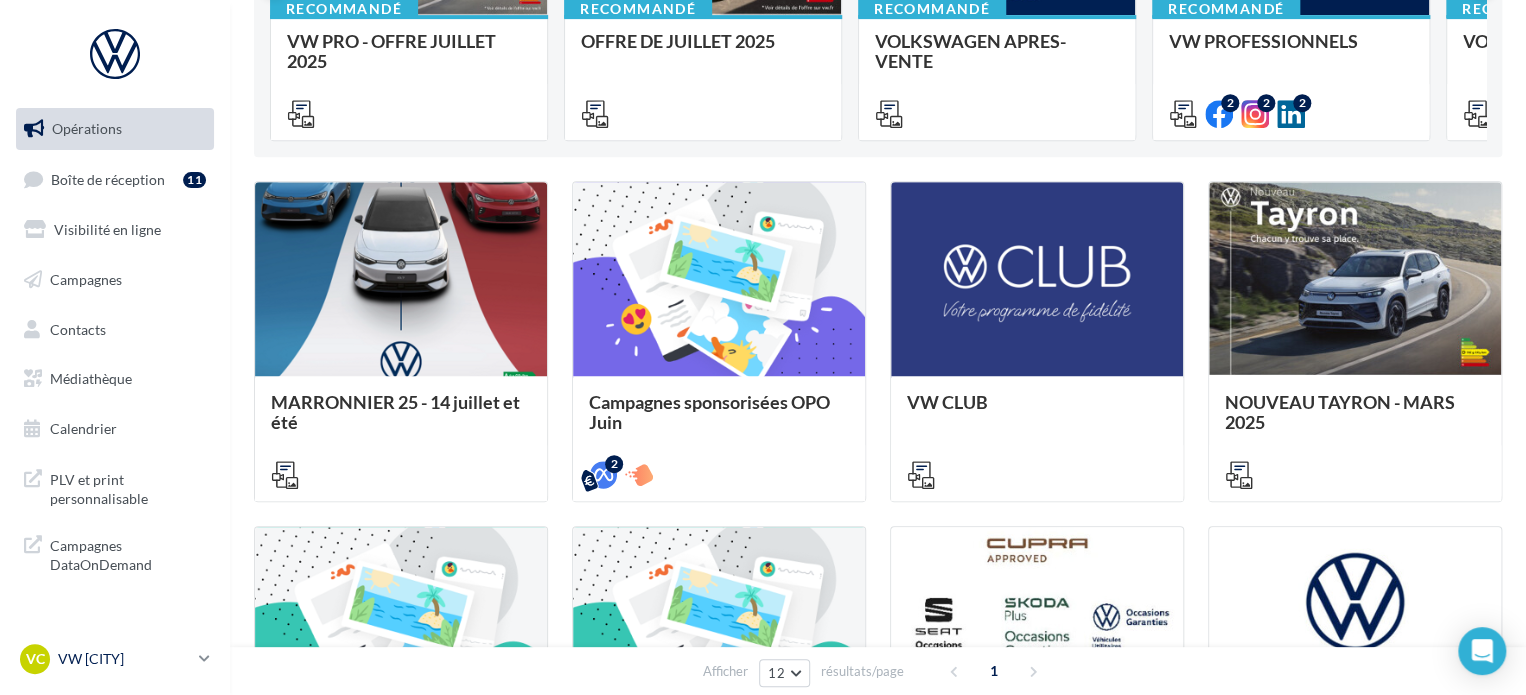 click on "Opérations
Boîte de réception
11
Visibilité en ligne
Campagnes
Contacts
Médiathèque
Calendrier" at bounding box center (115, 347) 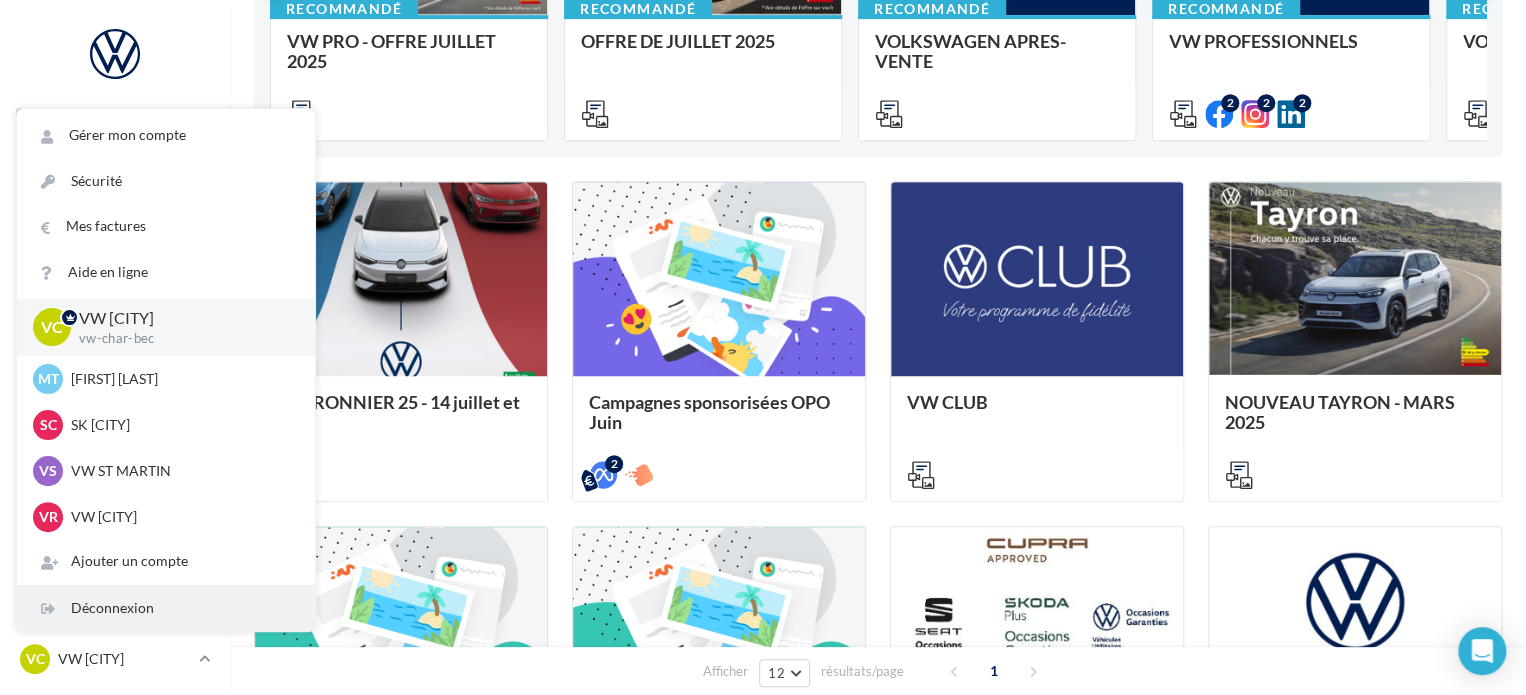 click on "Déconnexion" at bounding box center (166, 608) 